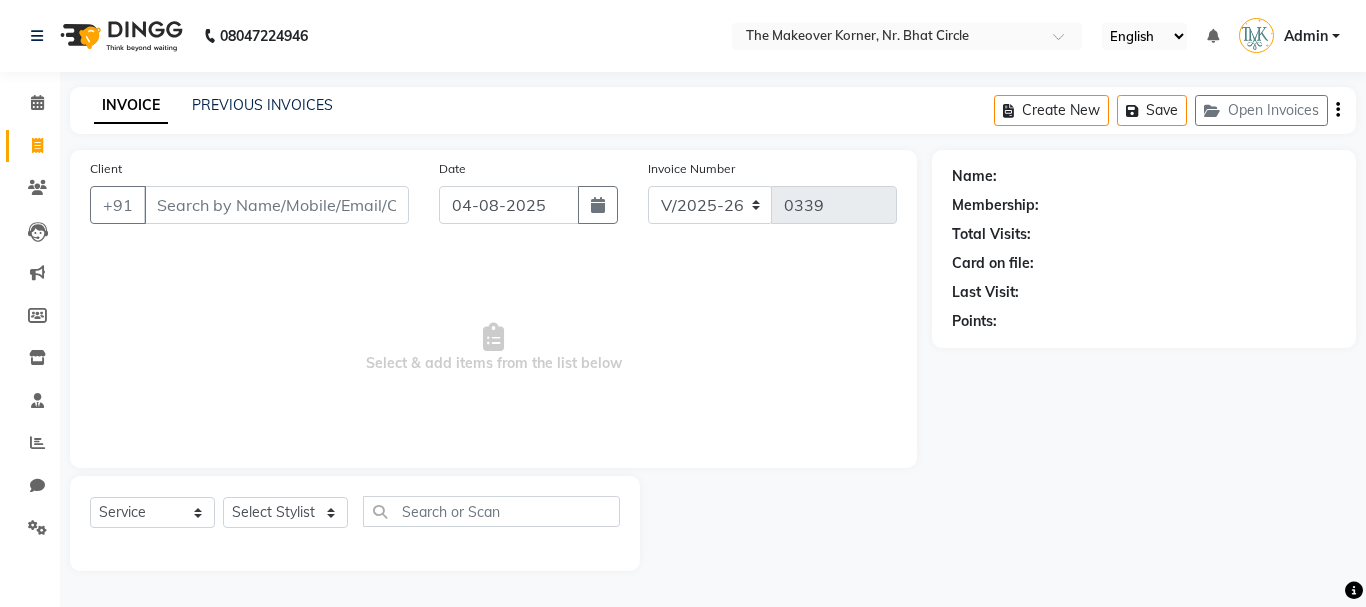 select on "5477" 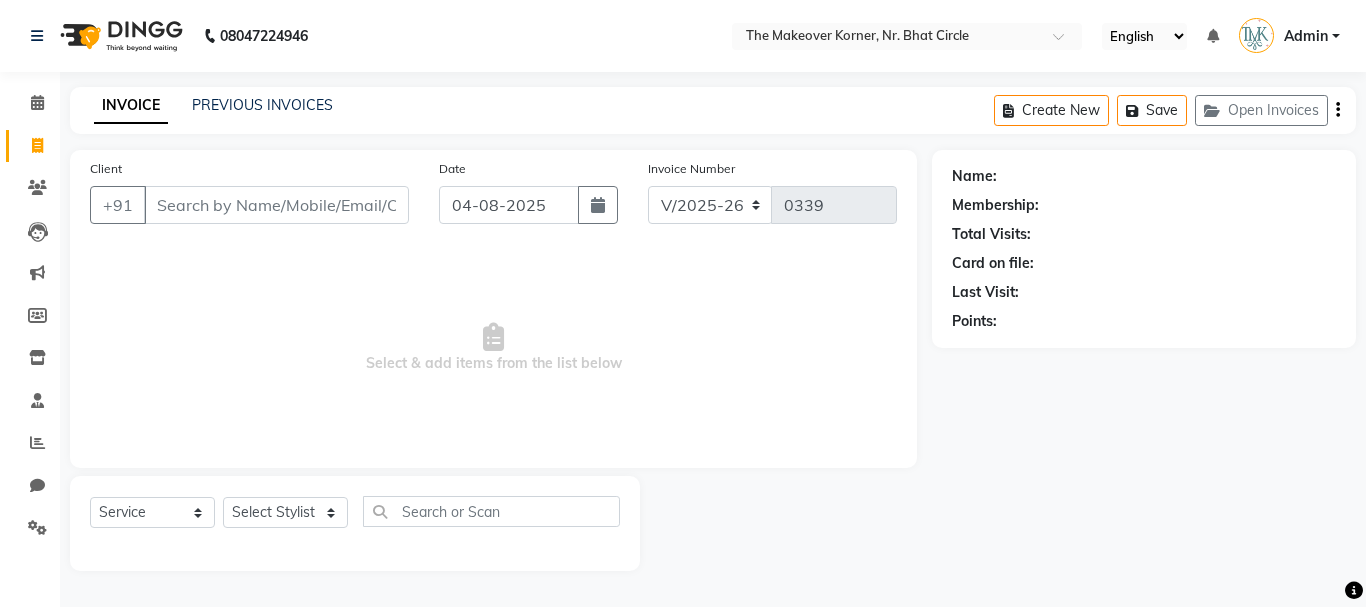 scroll, scrollTop: 0, scrollLeft: 0, axis: both 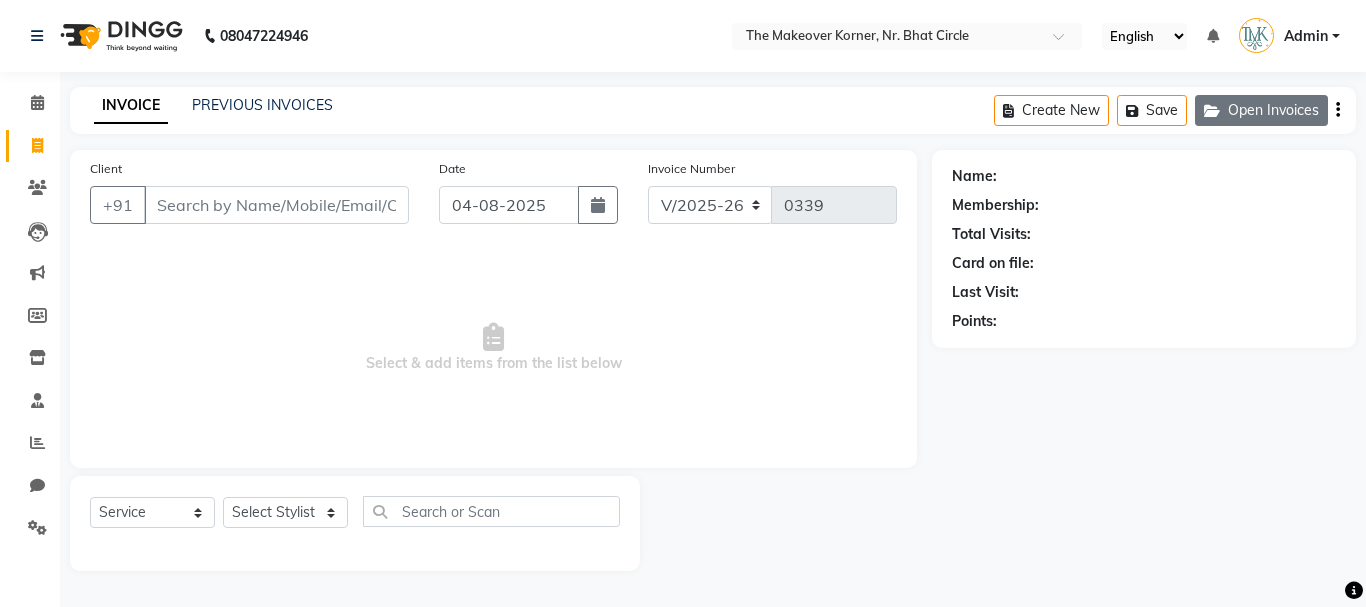 click on "Open Invoices" 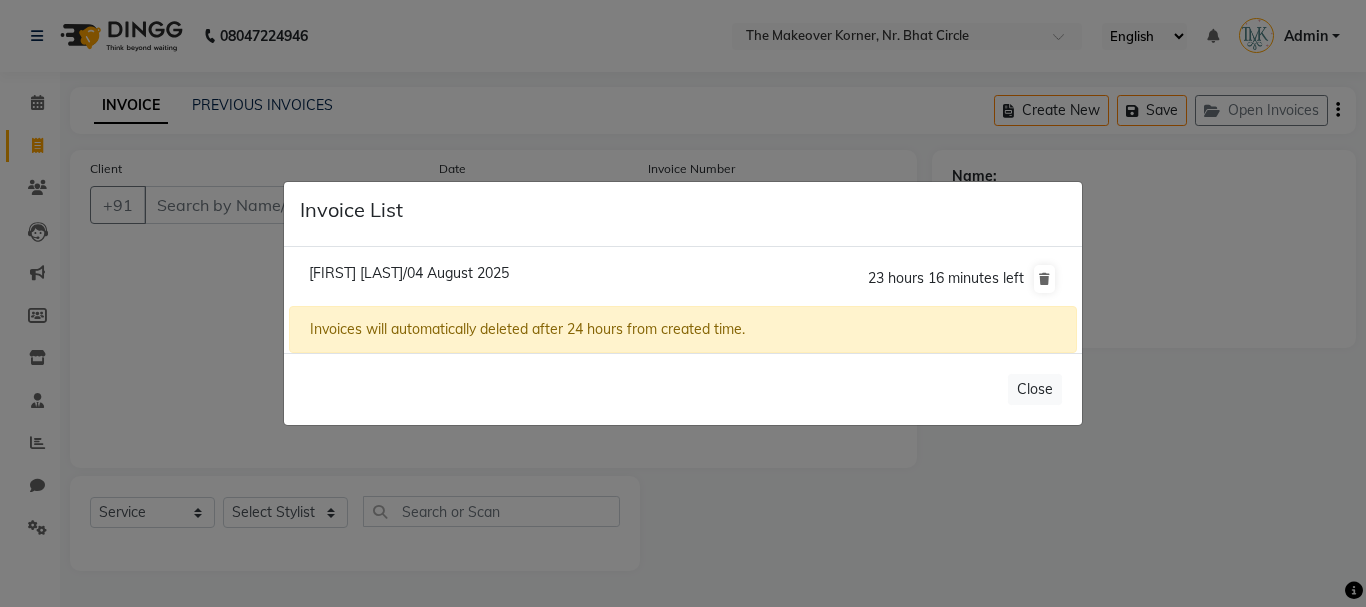 click on "[FIRST] [LAST]/04 August 2025" 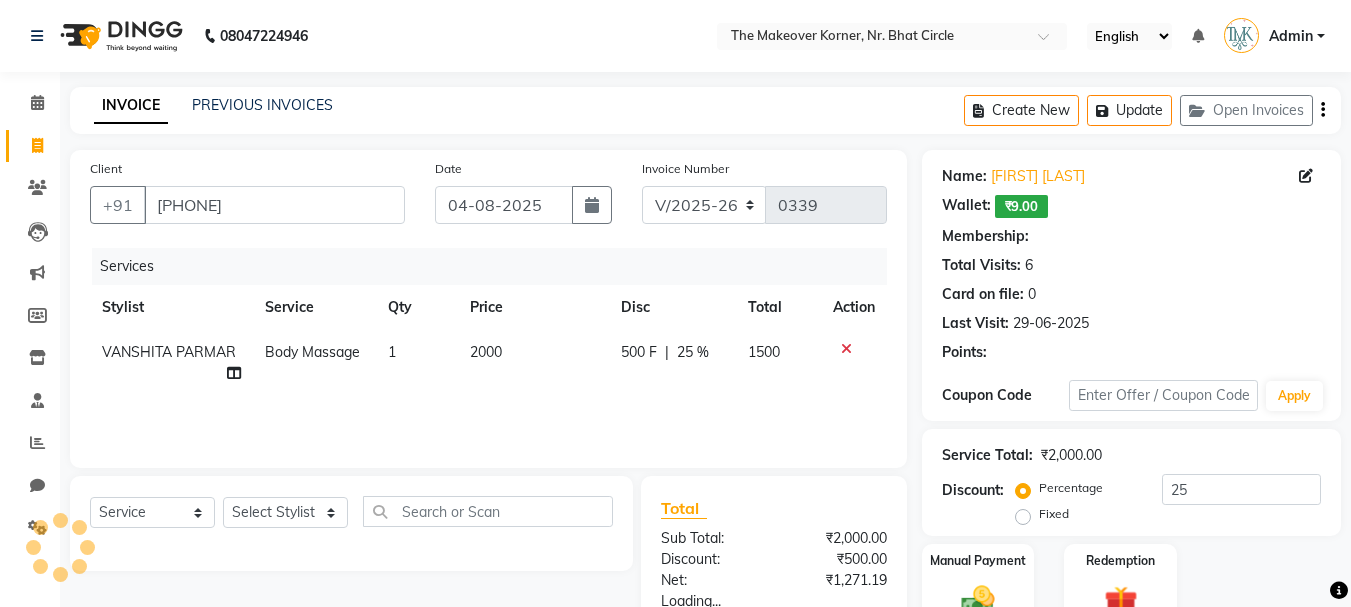 type on "0" 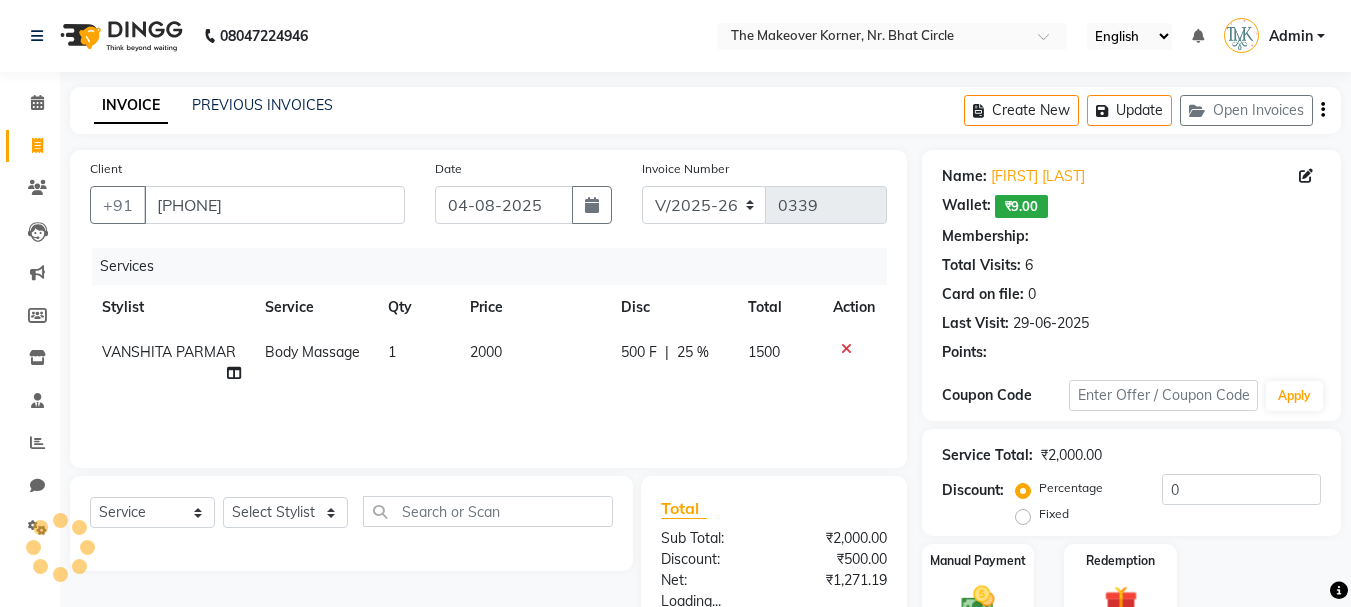 select on "1: Object" 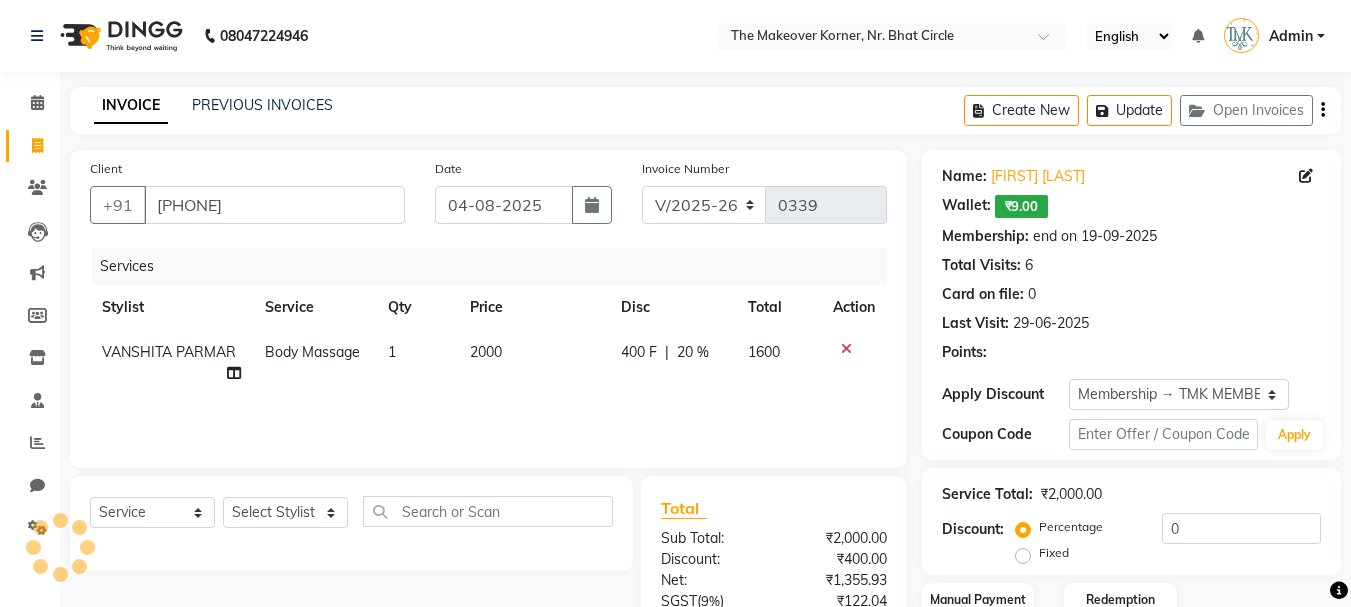 type on "20" 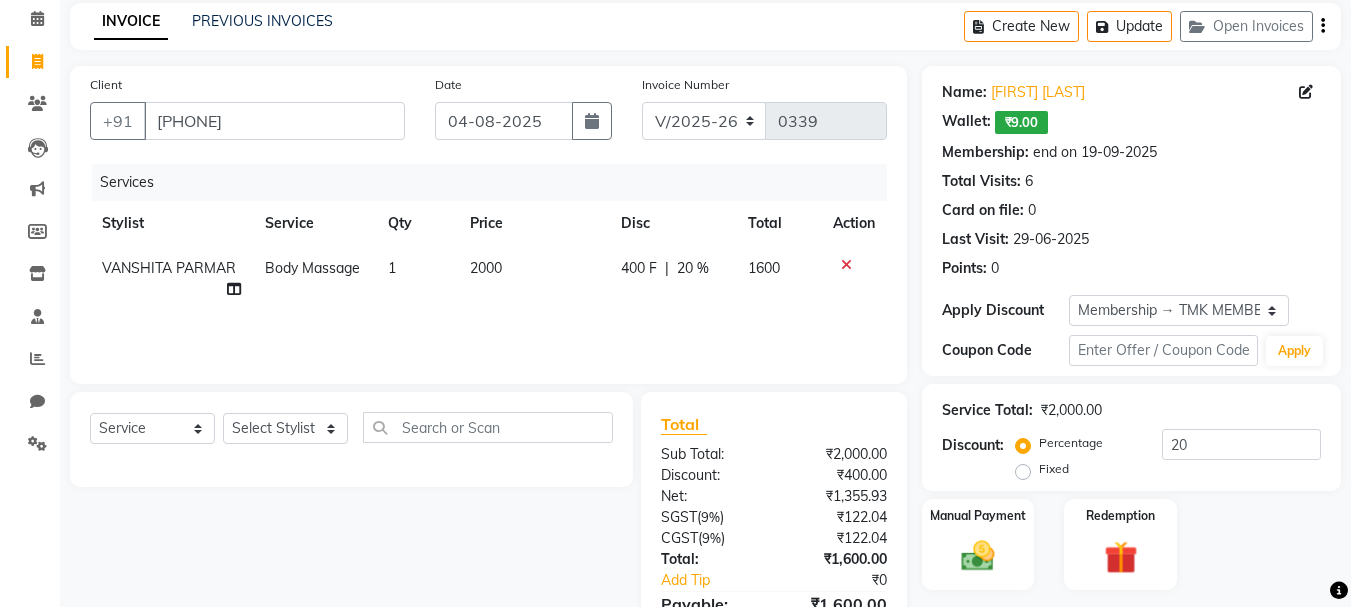 scroll, scrollTop: 193, scrollLeft: 0, axis: vertical 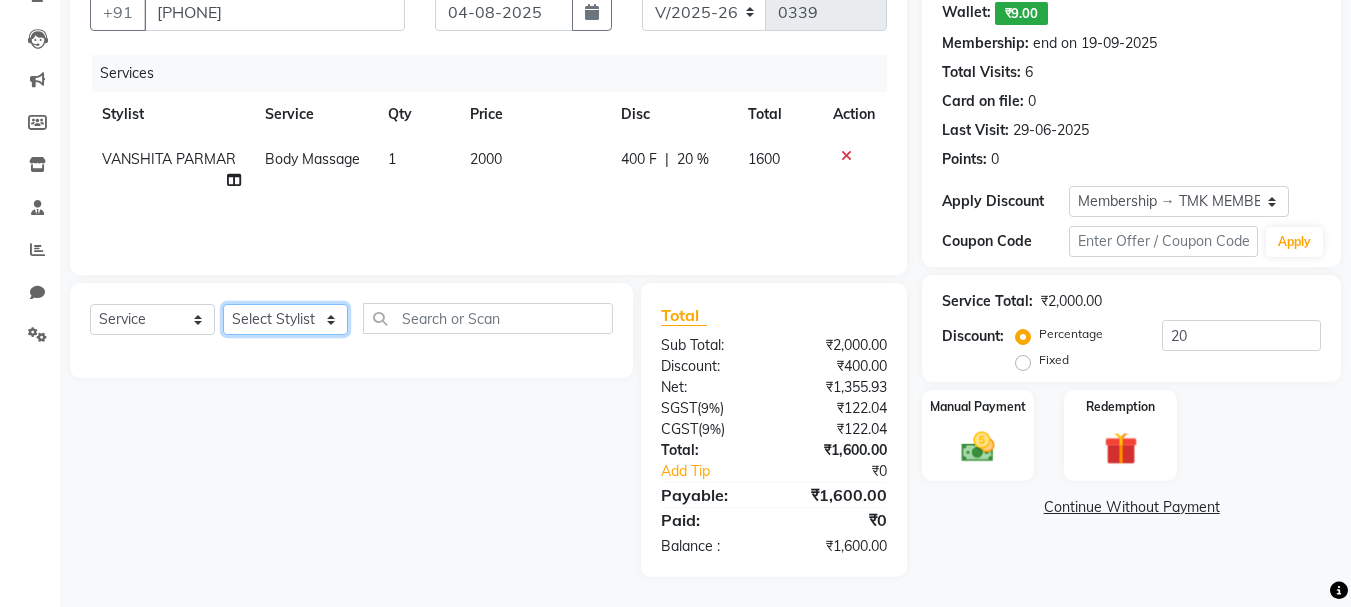 click on "Select Stylist Admin KARISHMA CHAWLA SACHIN BHANUSHALI VANSHITA PARMAR" 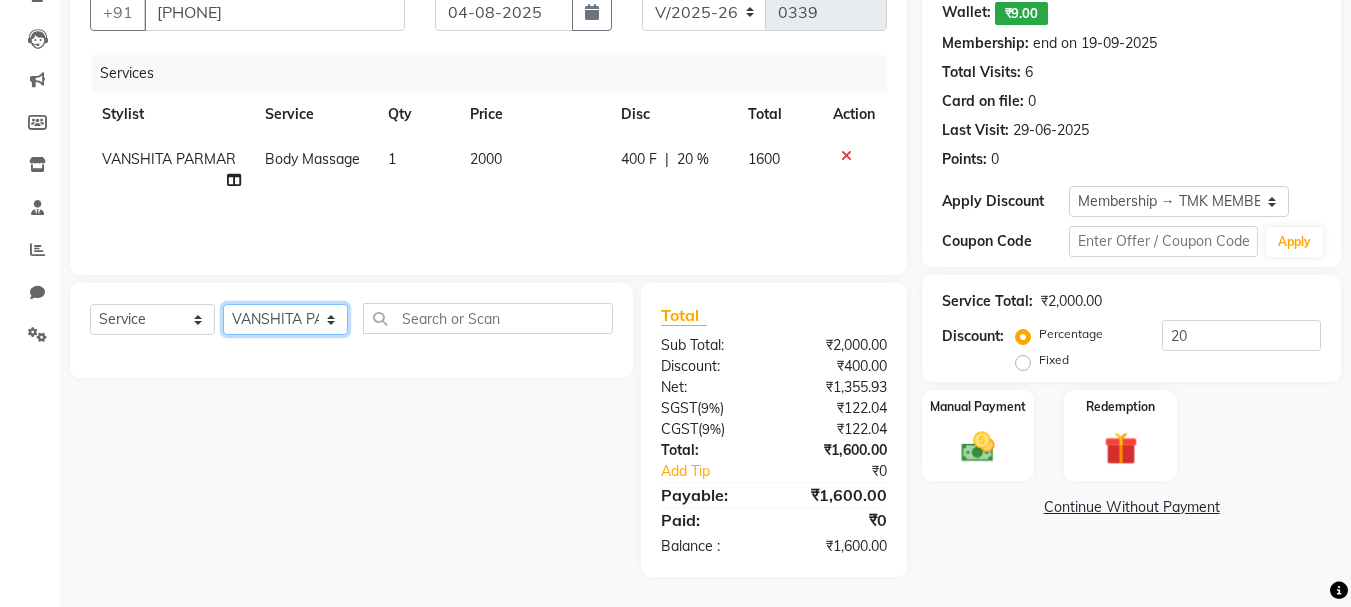 click on "Select Stylist Admin KARISHMA CHAWLA SACHIN BHANUSHALI VANSHITA PARMAR" 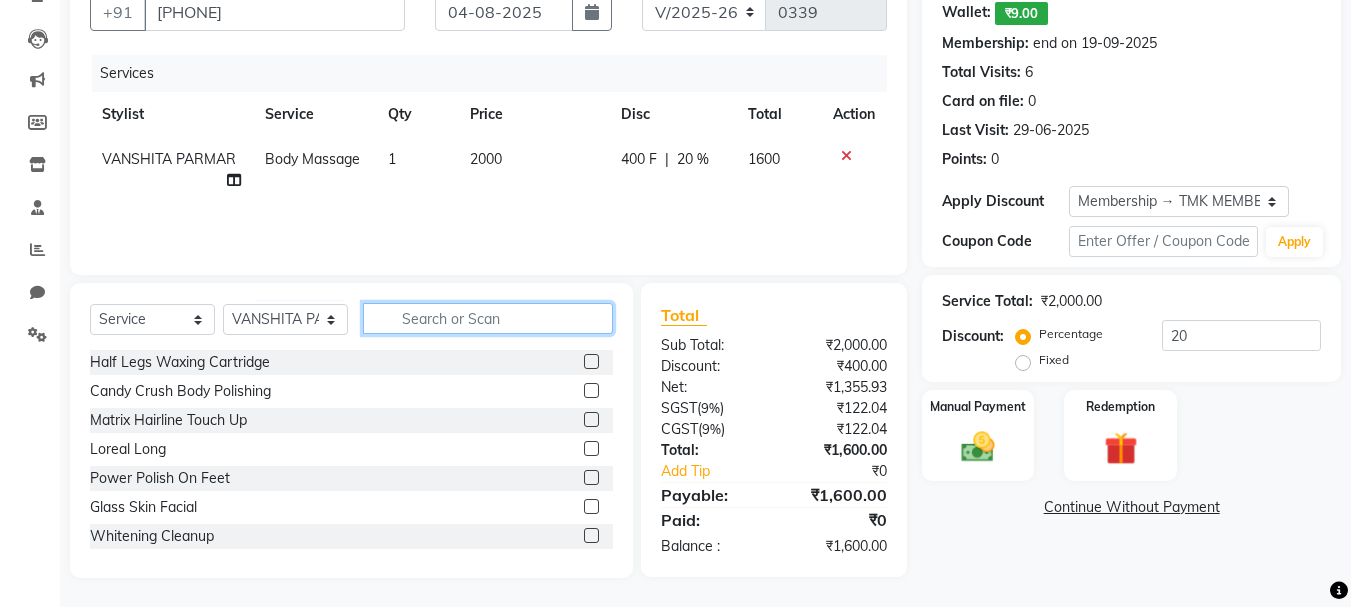 click 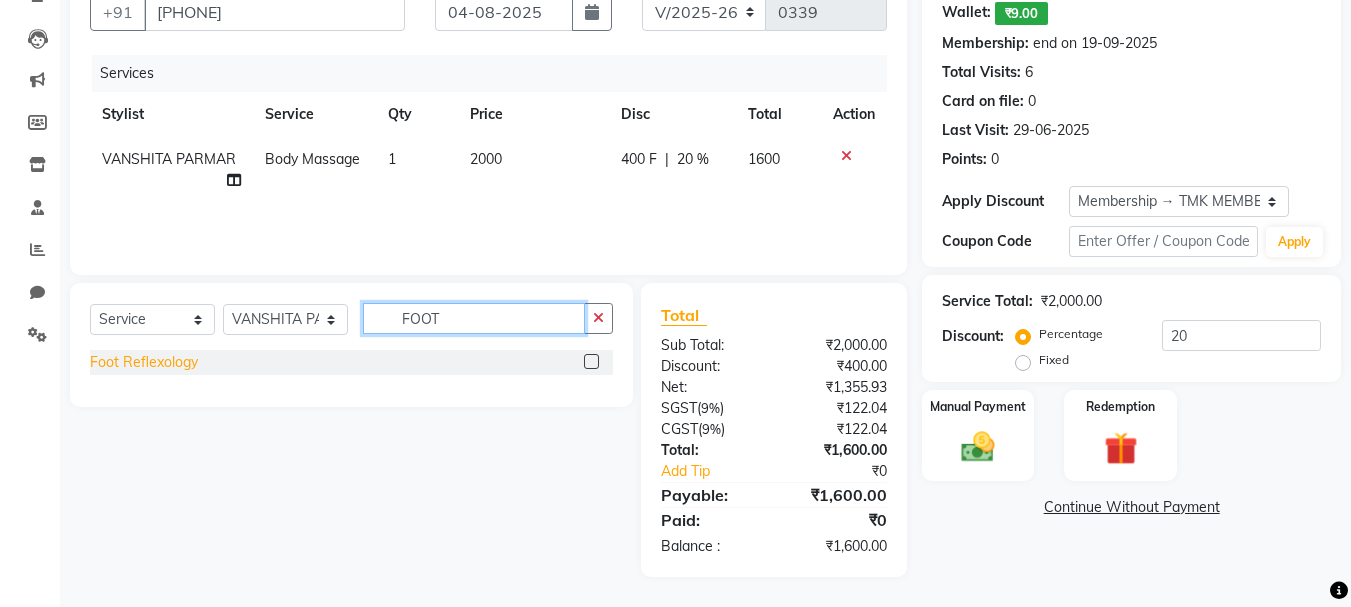 type on "FOOT" 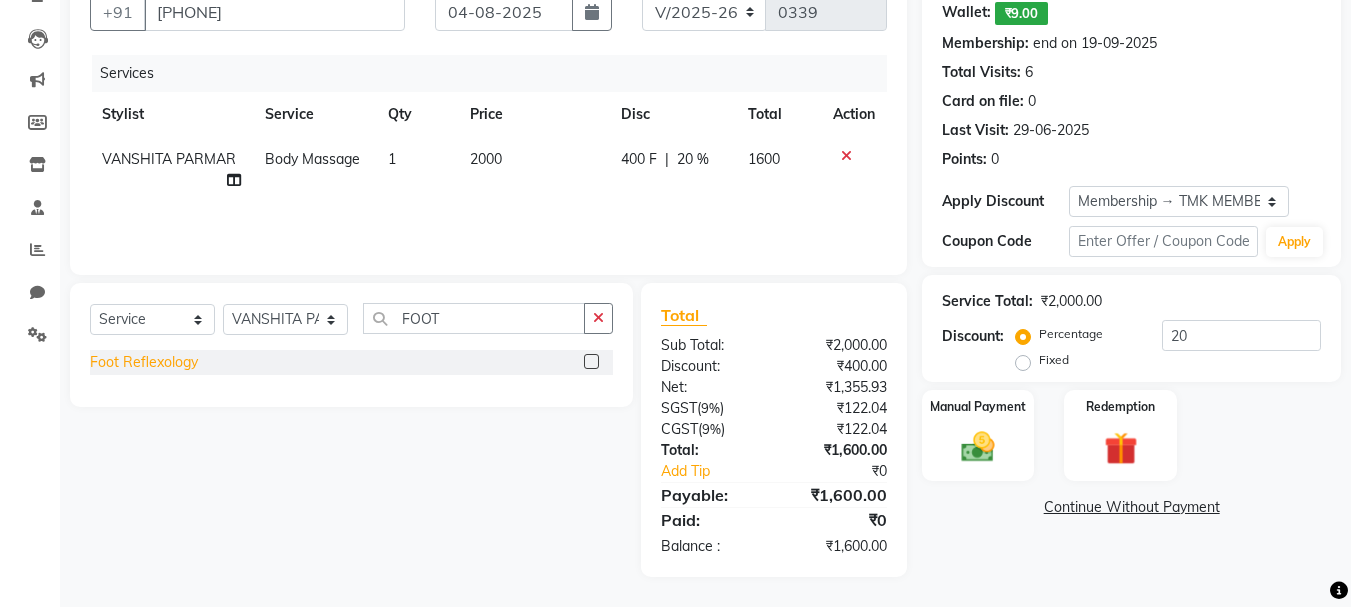 click on "Foot Reflexology" 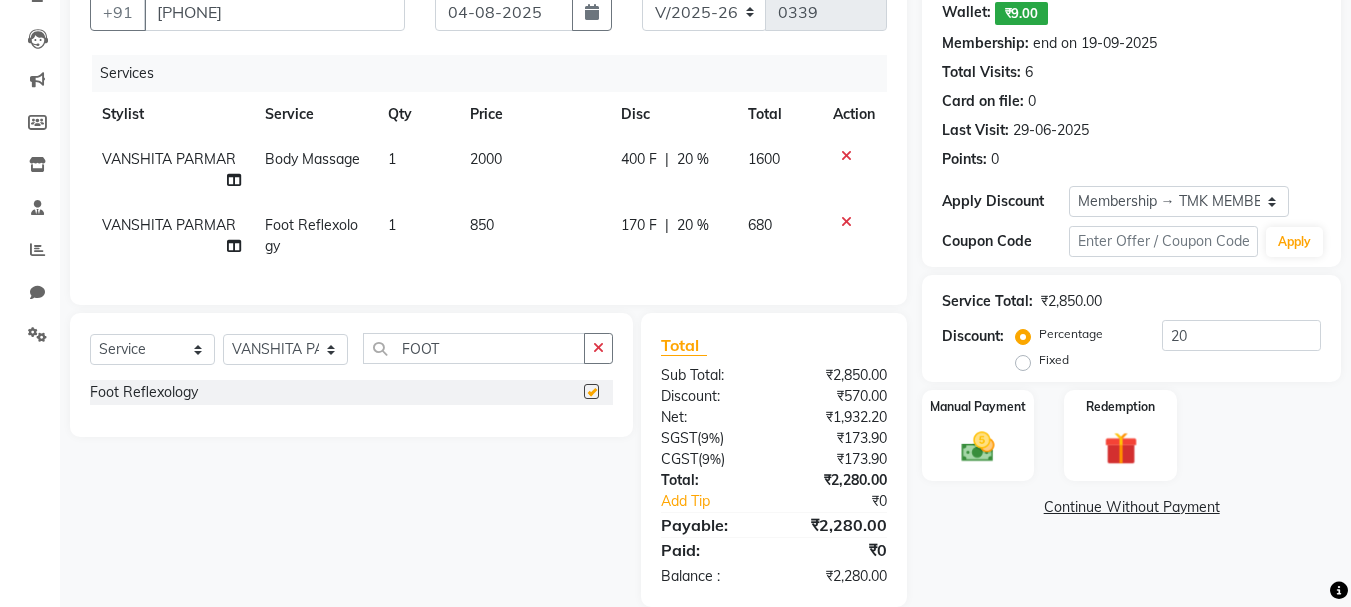checkbox on "false" 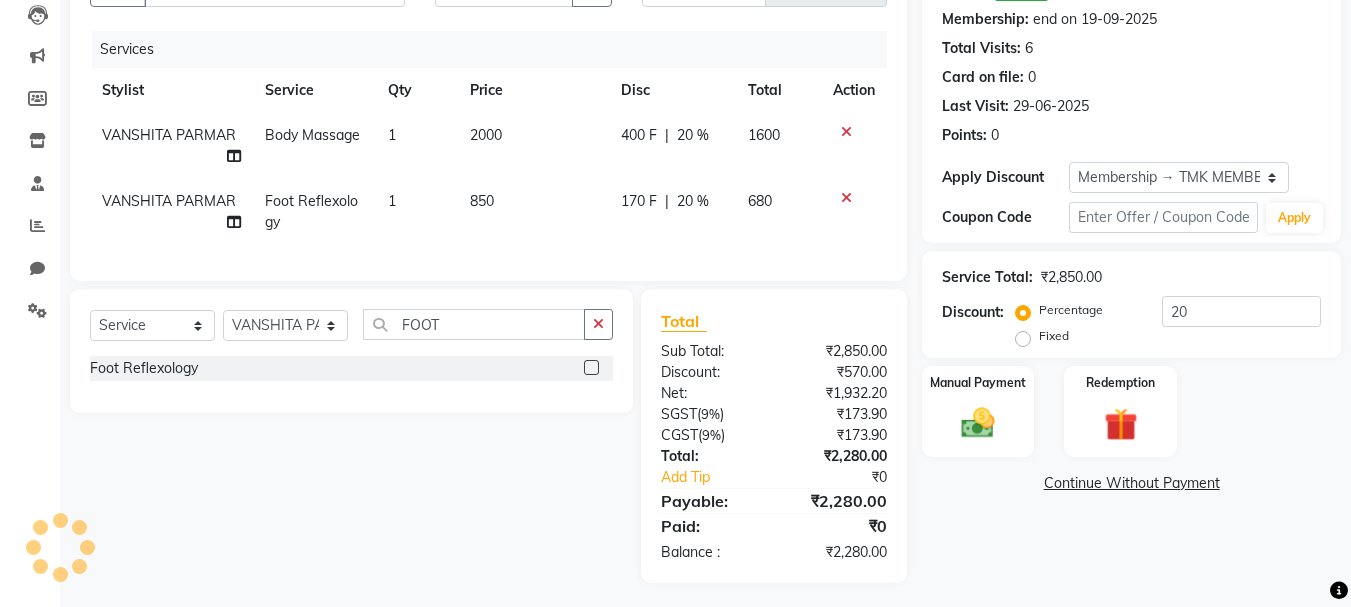 scroll, scrollTop: 238, scrollLeft: 0, axis: vertical 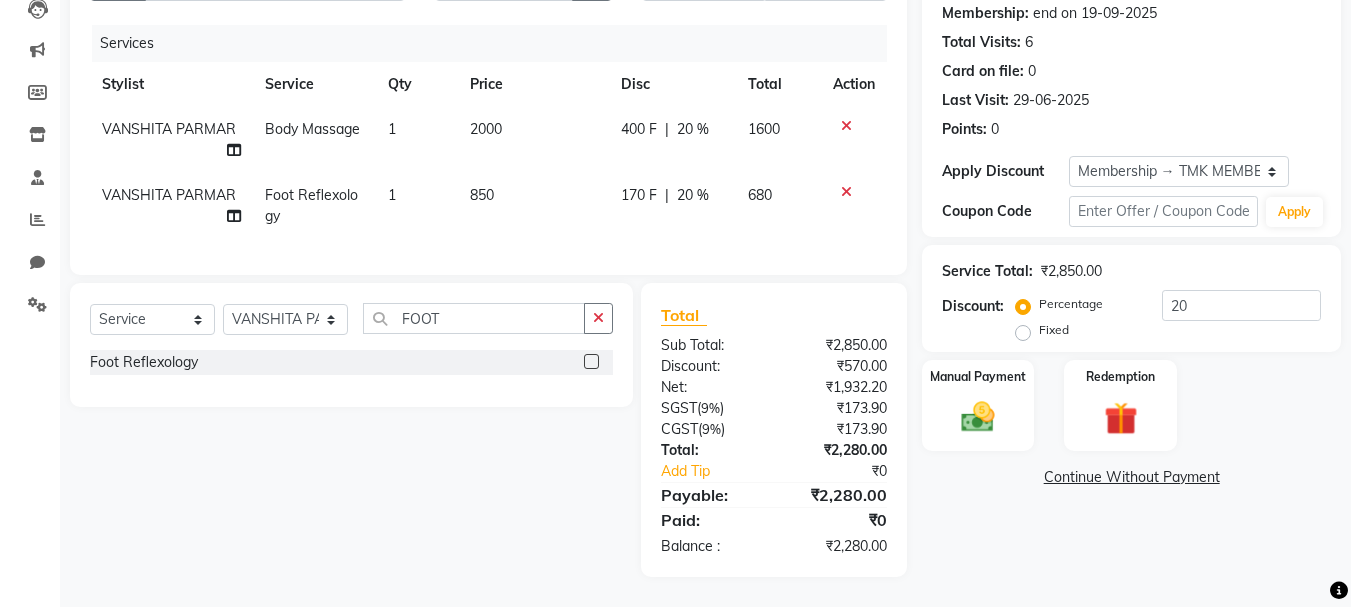 click 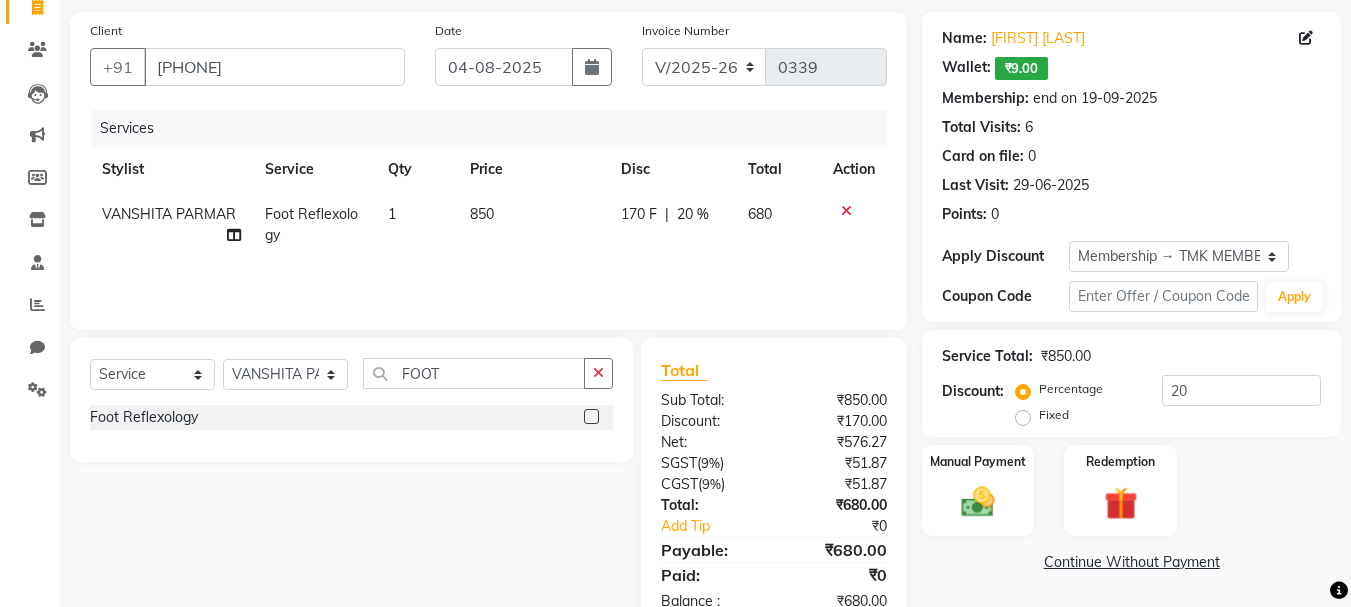 scroll, scrollTop: 193, scrollLeft: 0, axis: vertical 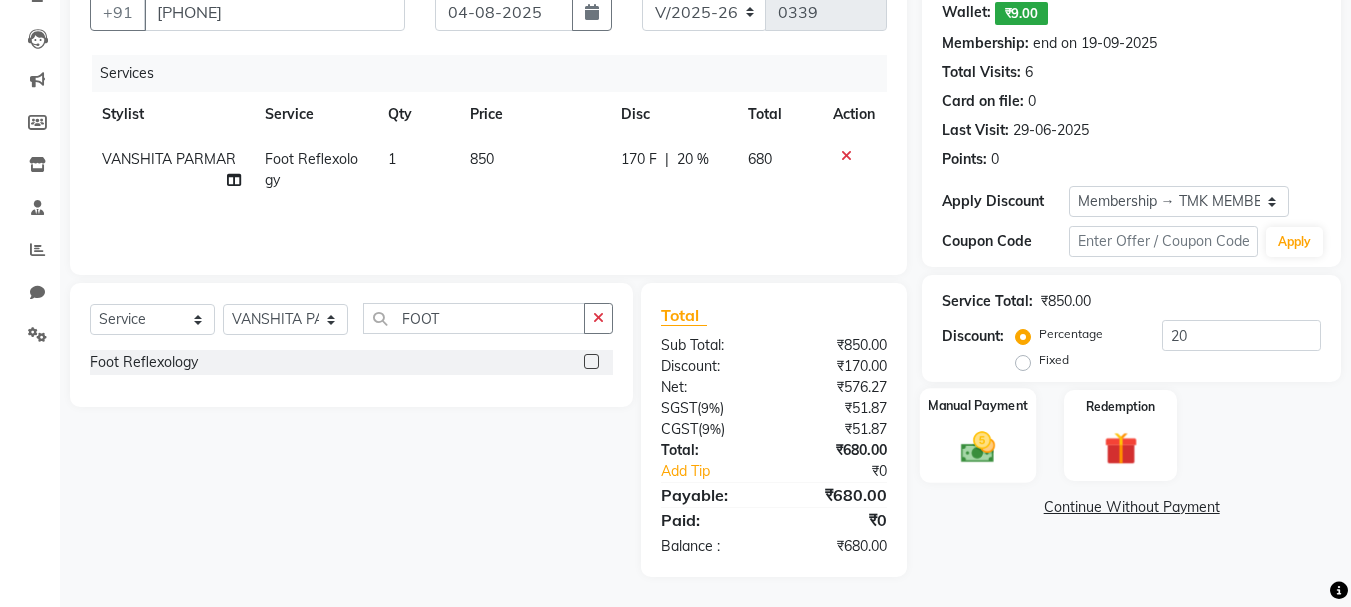 click 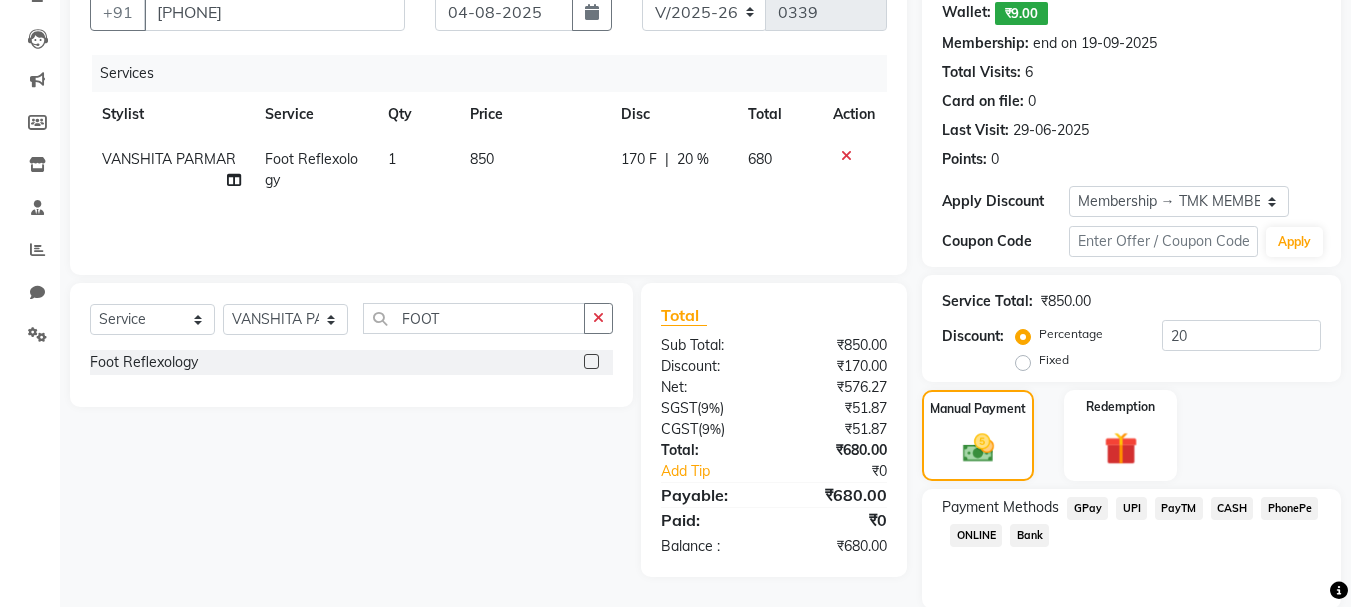 click on "GPay" 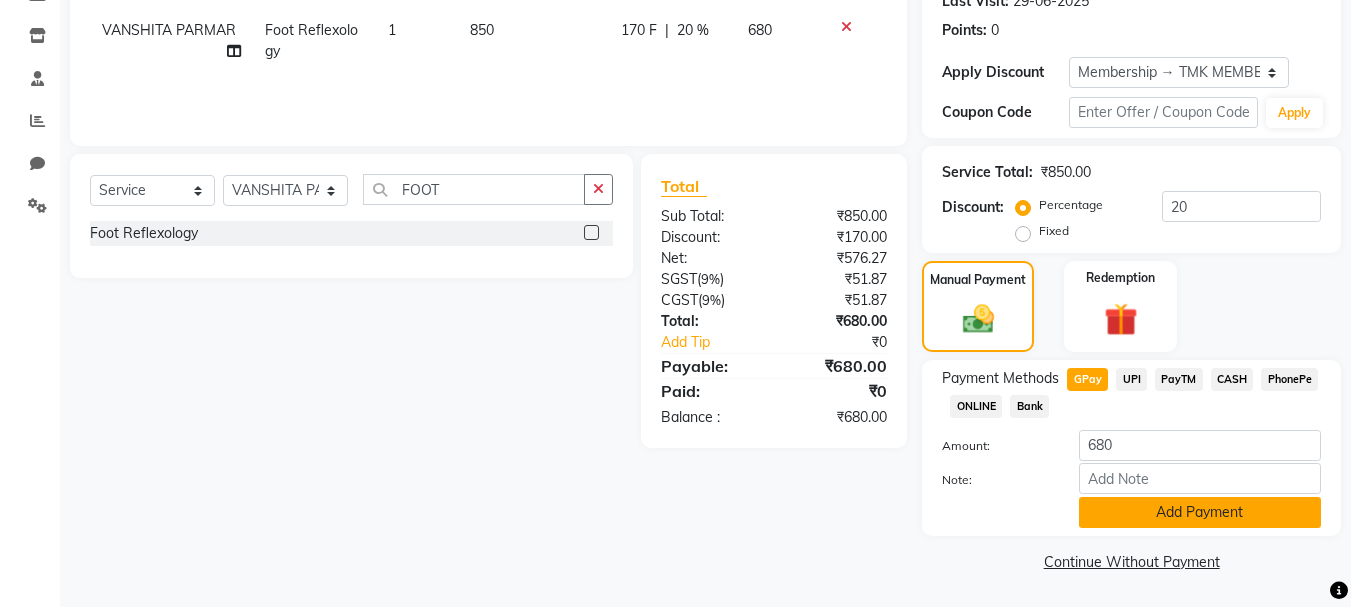 click on "Add Payment" 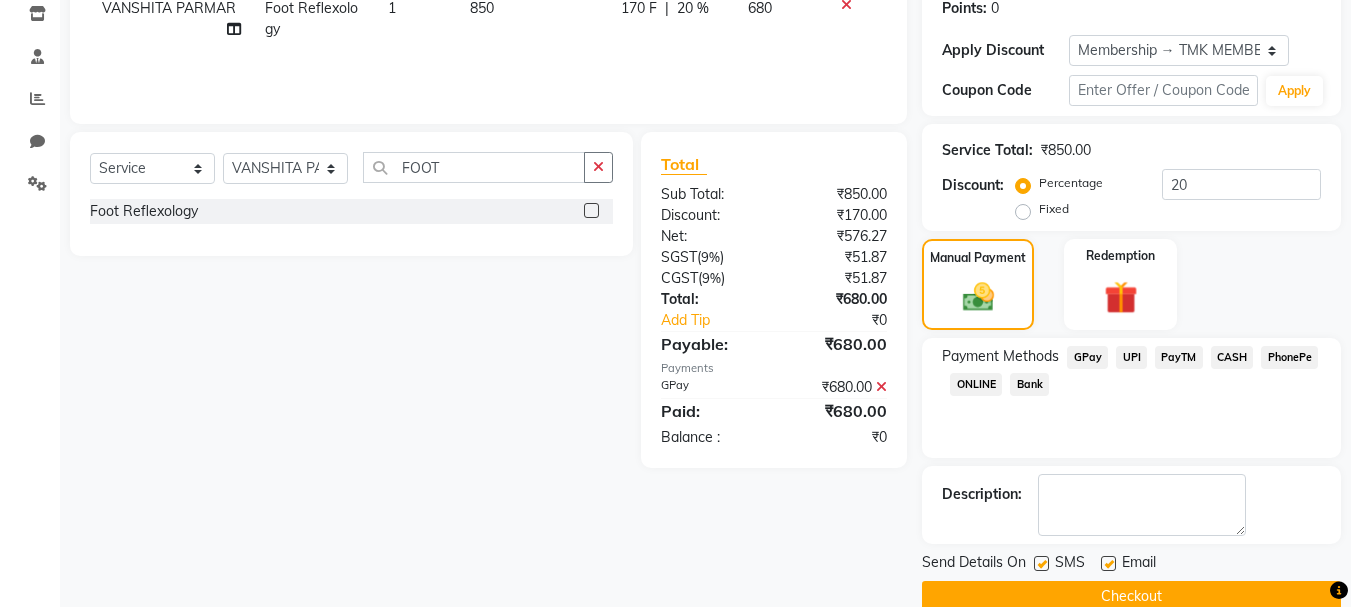 scroll, scrollTop: 379, scrollLeft: 0, axis: vertical 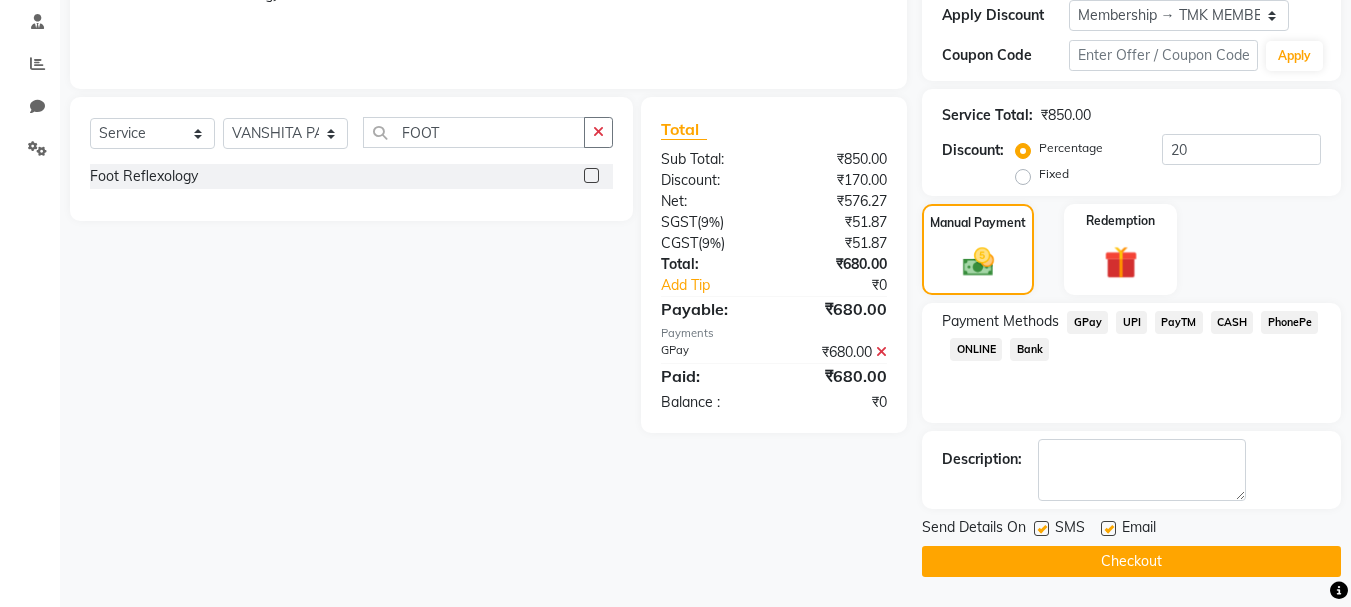 click 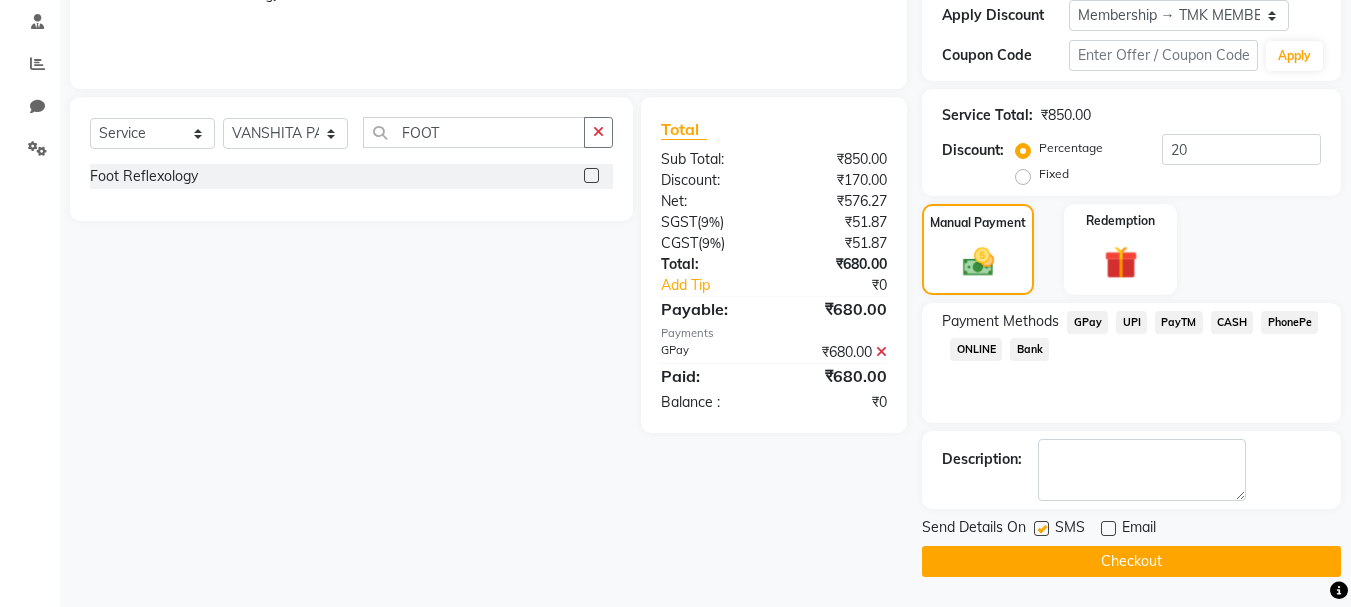 click 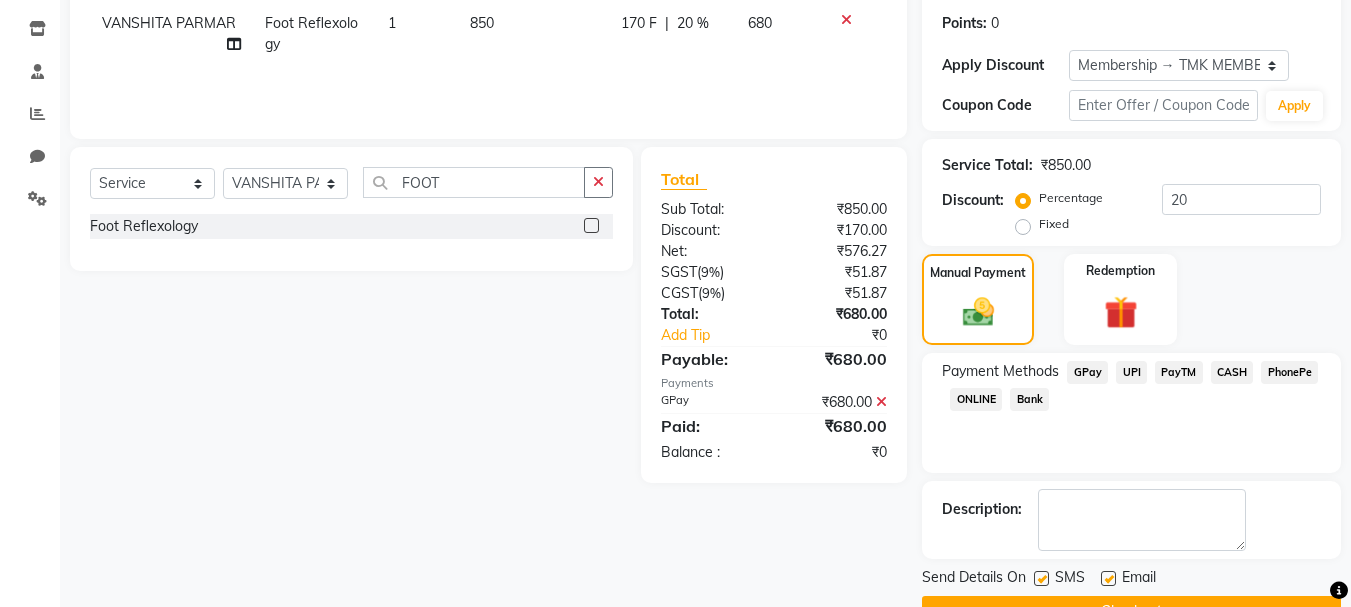 scroll, scrollTop: 379, scrollLeft: 0, axis: vertical 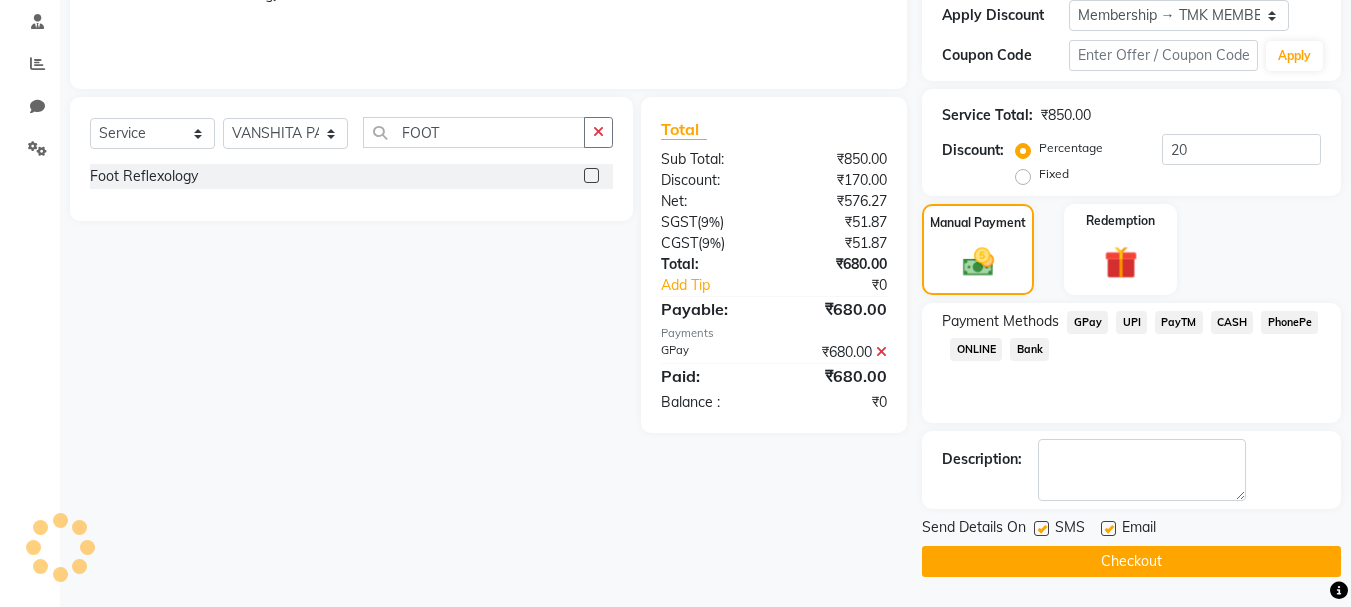 click on "Checkout" 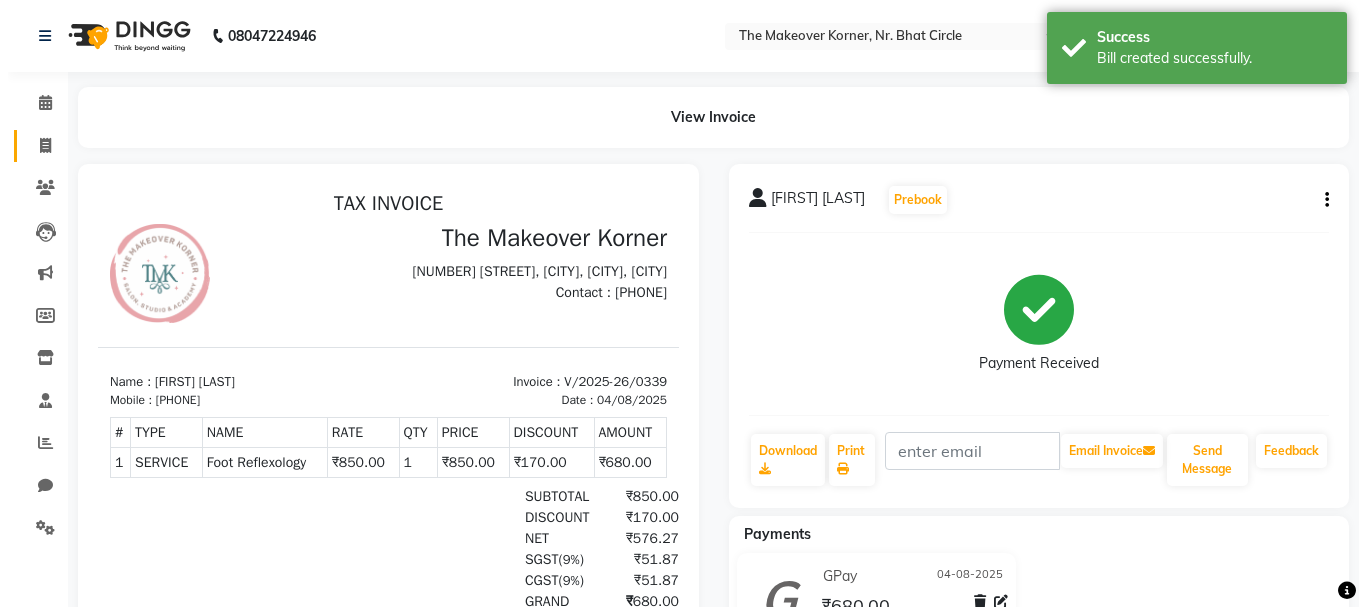 scroll, scrollTop: 0, scrollLeft: 0, axis: both 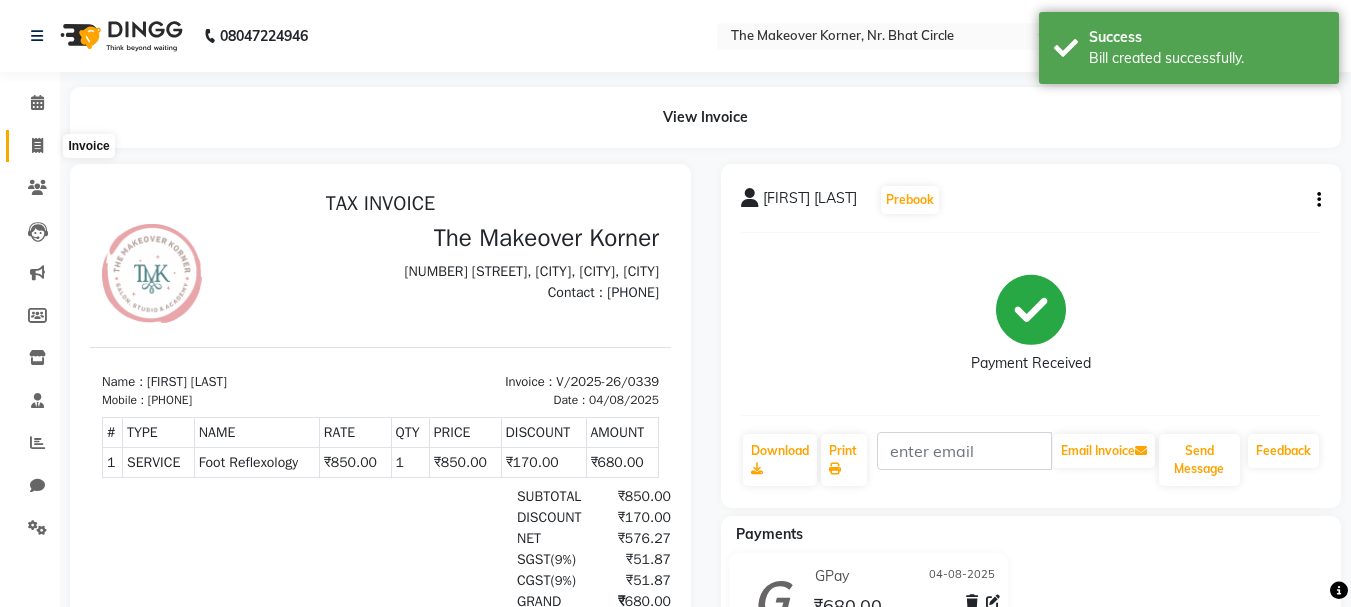 click 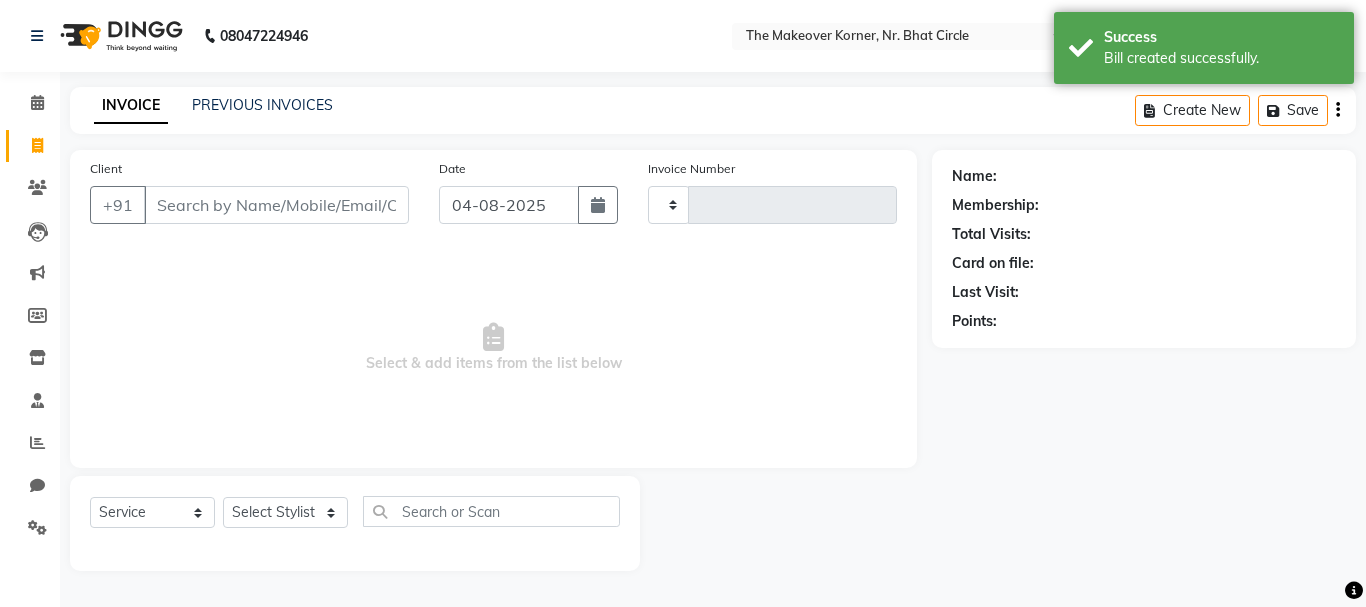 type on "0340" 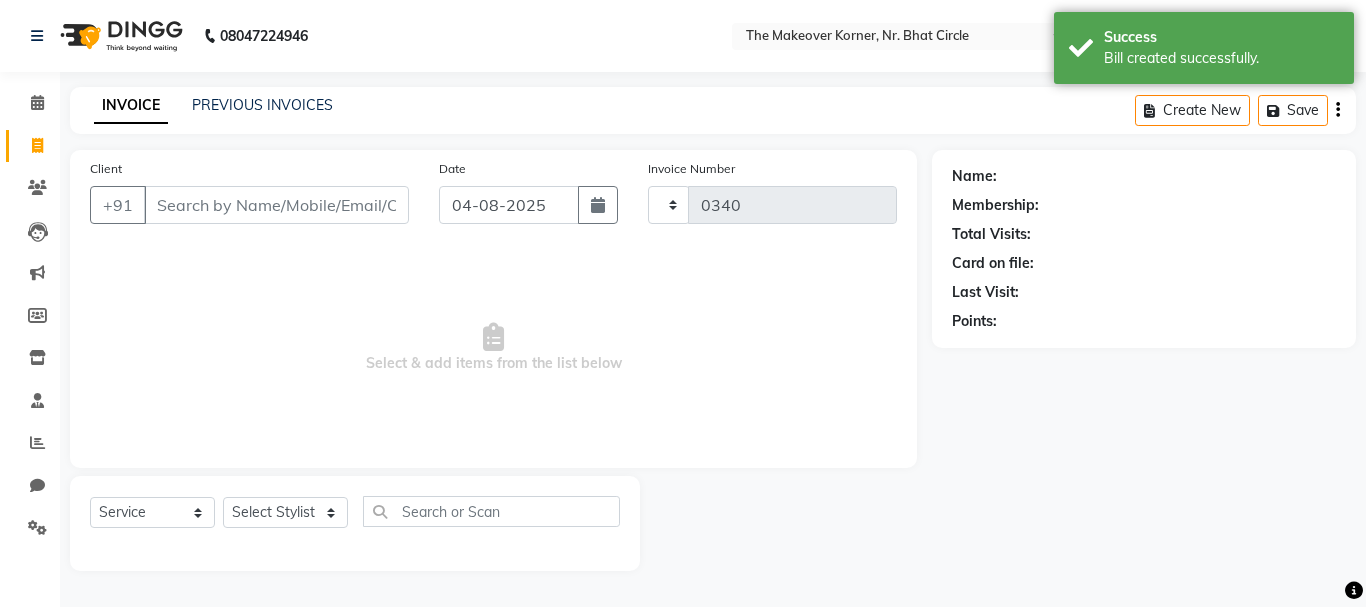 select on "5477" 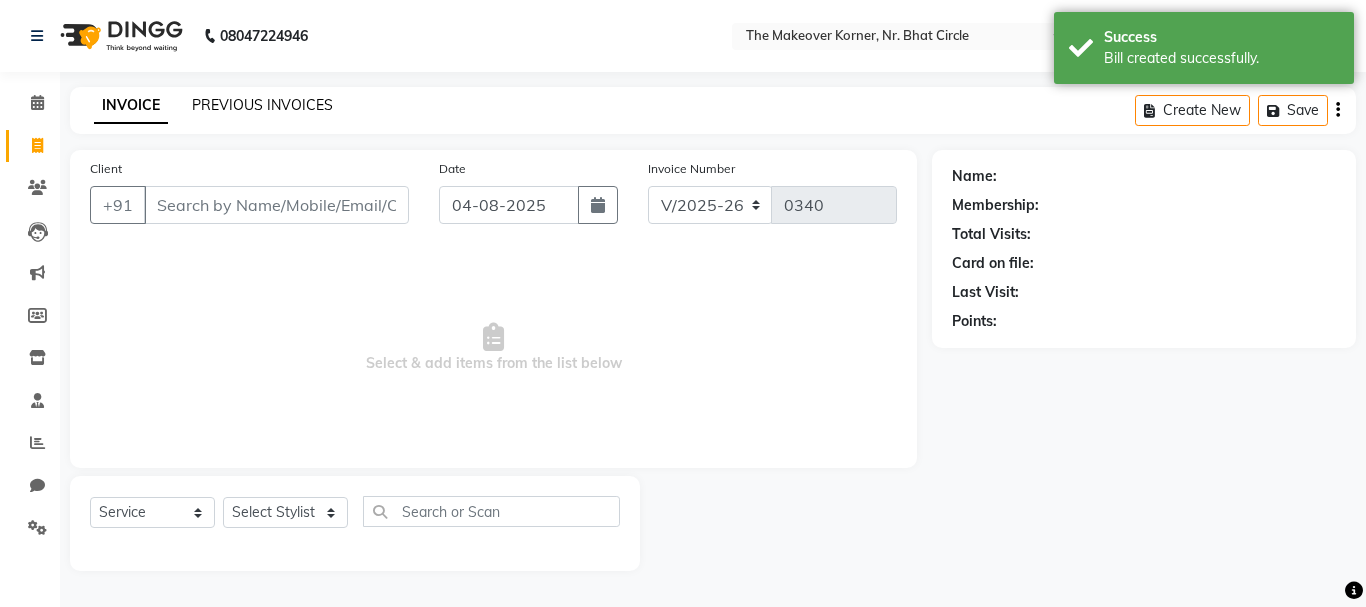 click on "PREVIOUS INVOICES" 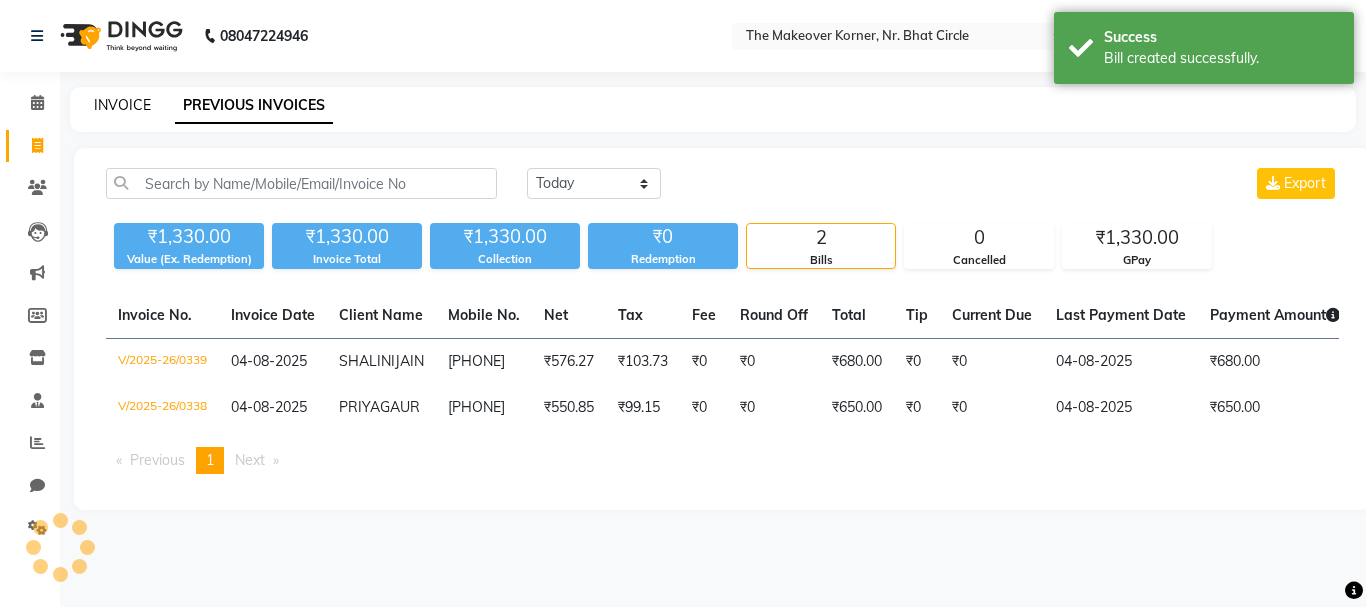 click on "INVOICE" 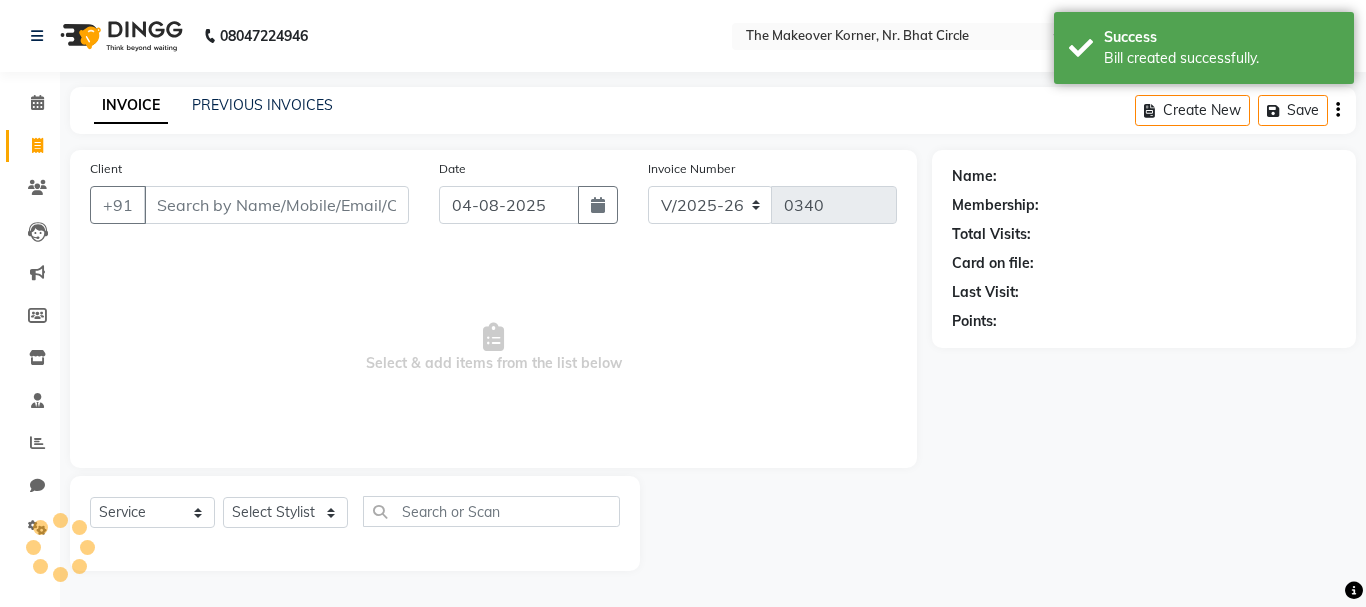 click on "Client" at bounding box center [276, 205] 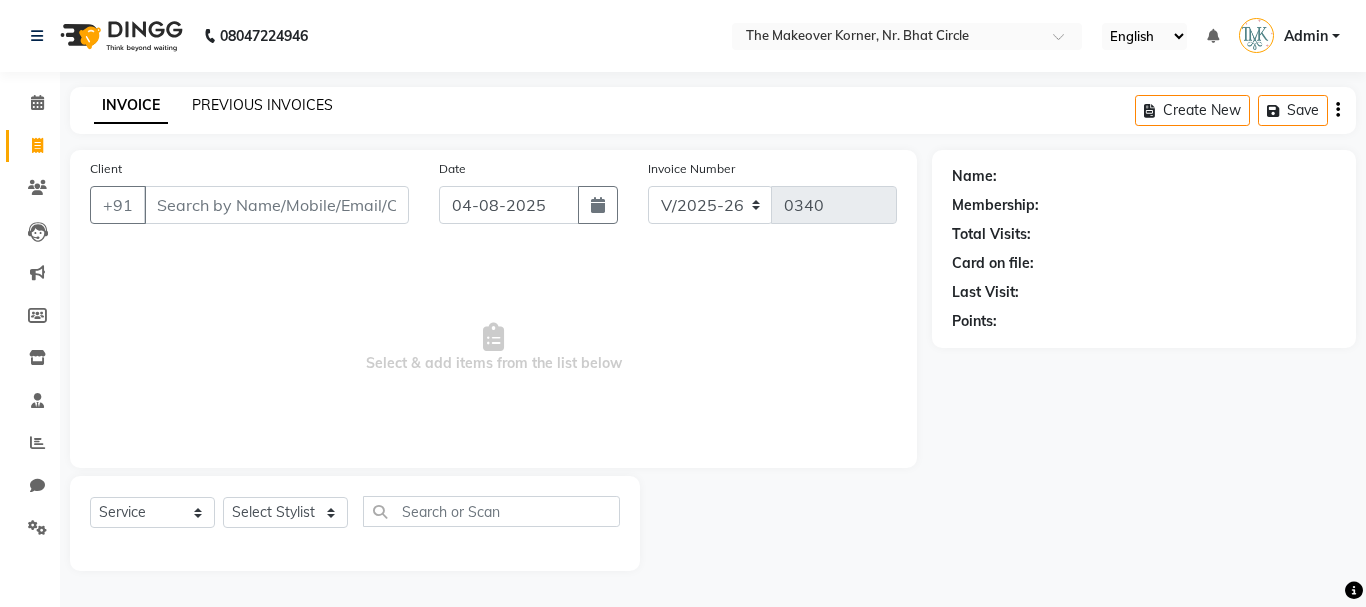 click on "PREVIOUS INVOICES" 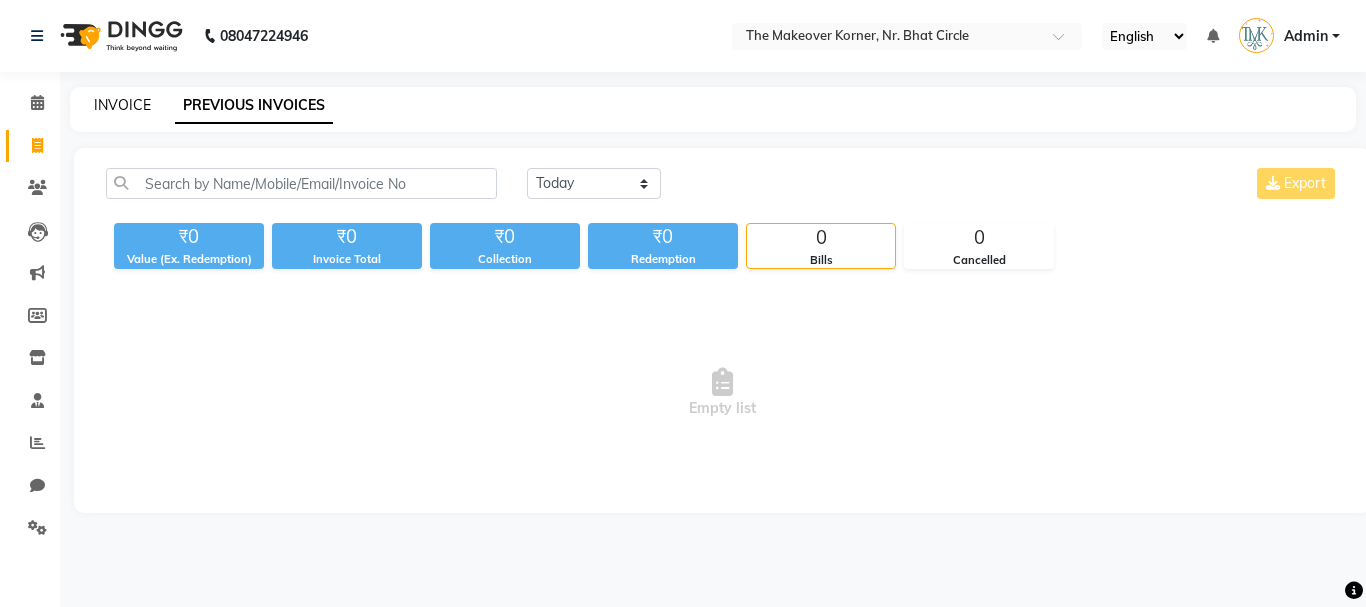 click on "INVOICE" 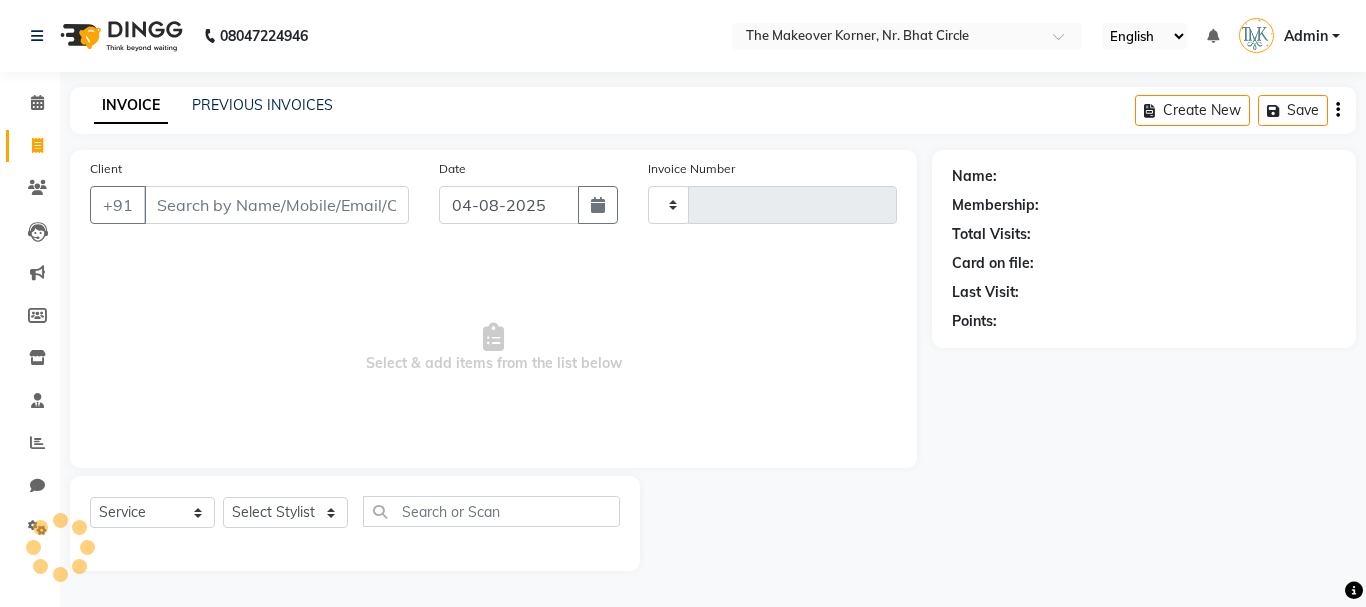 type on "0340" 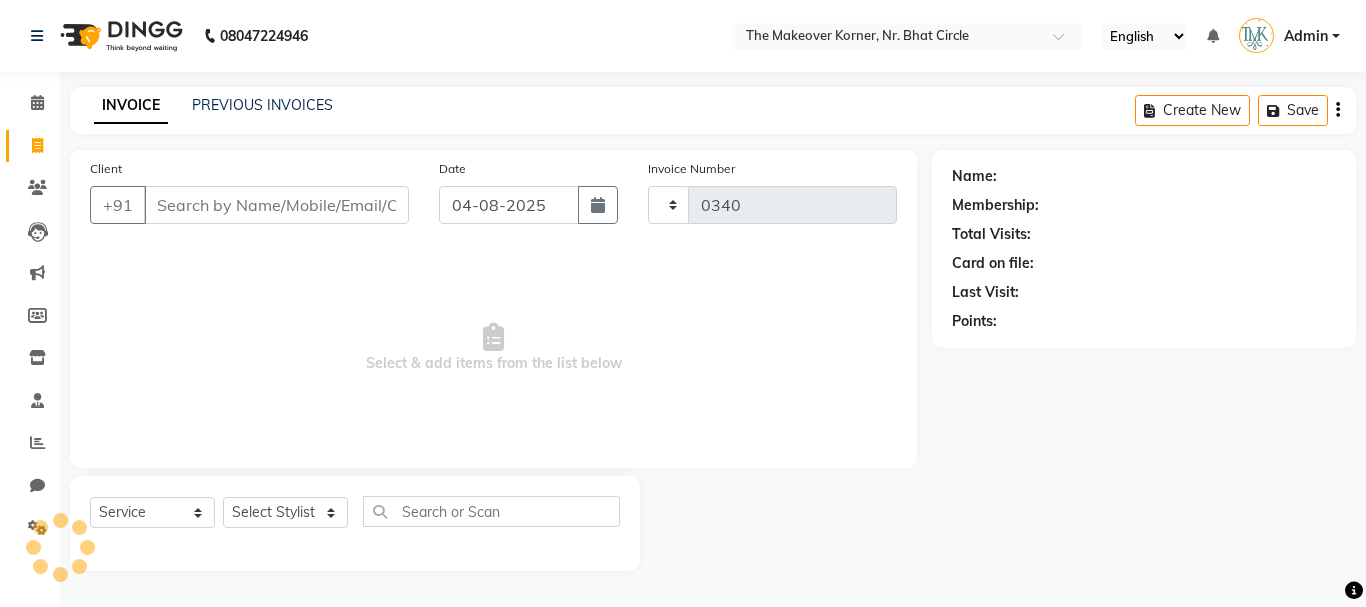 select on "5477" 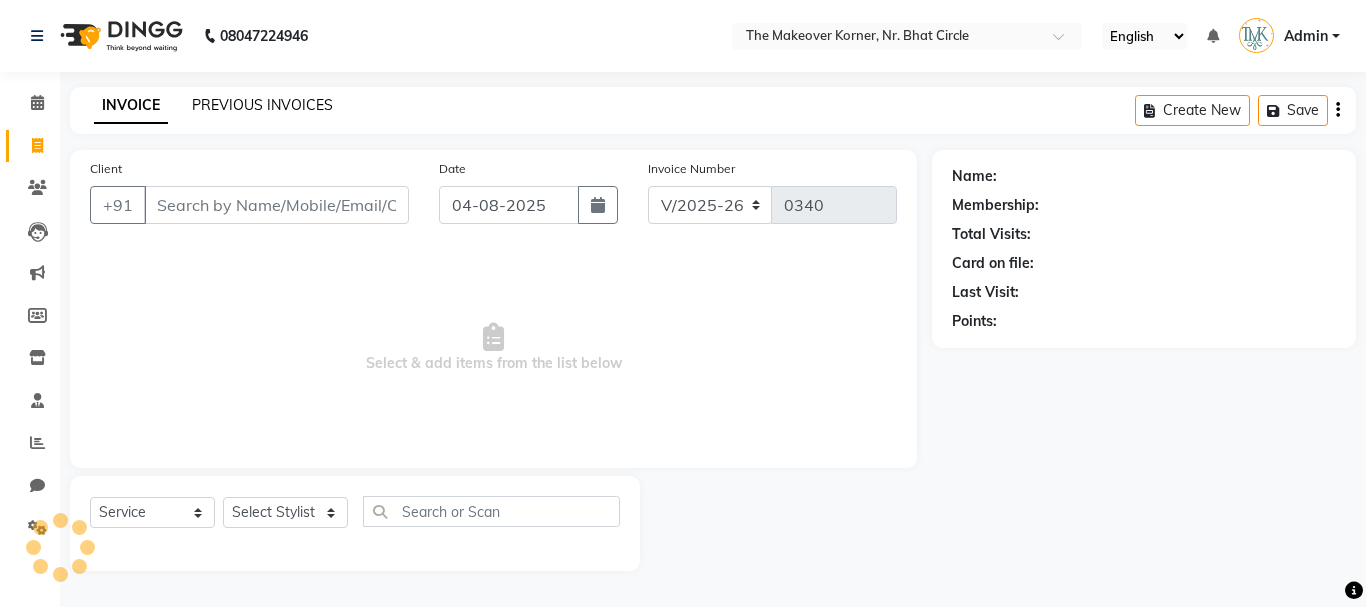 click on "PREVIOUS INVOICES" 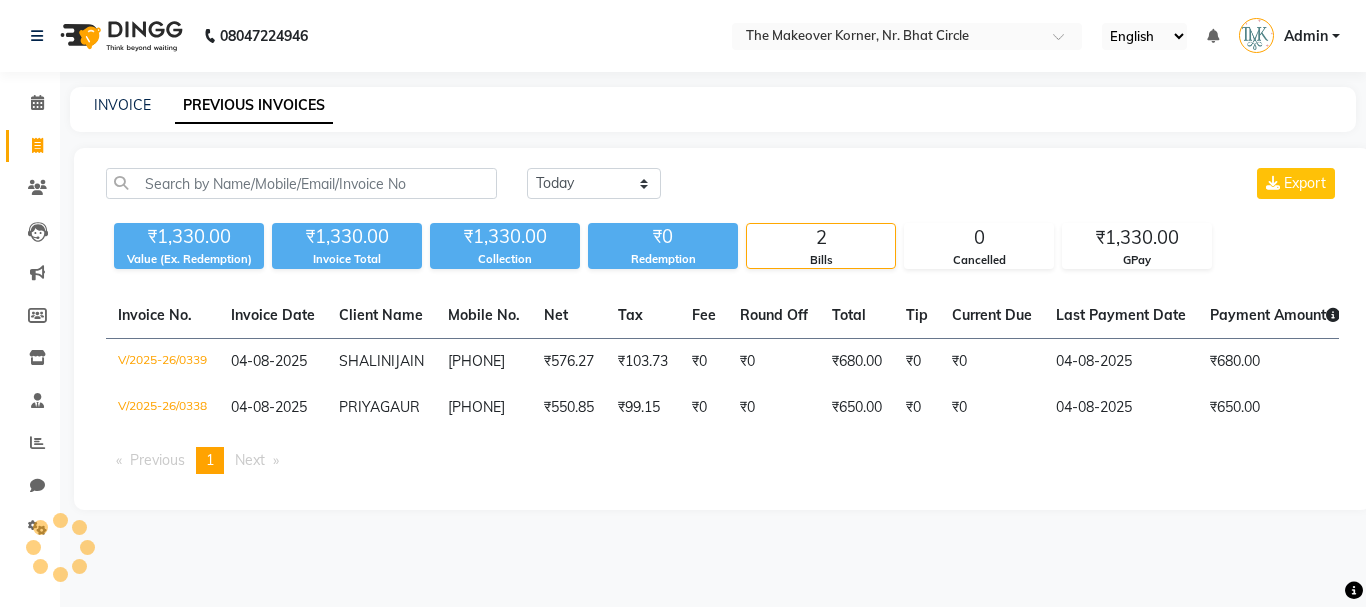 click at bounding box center (40, 527) 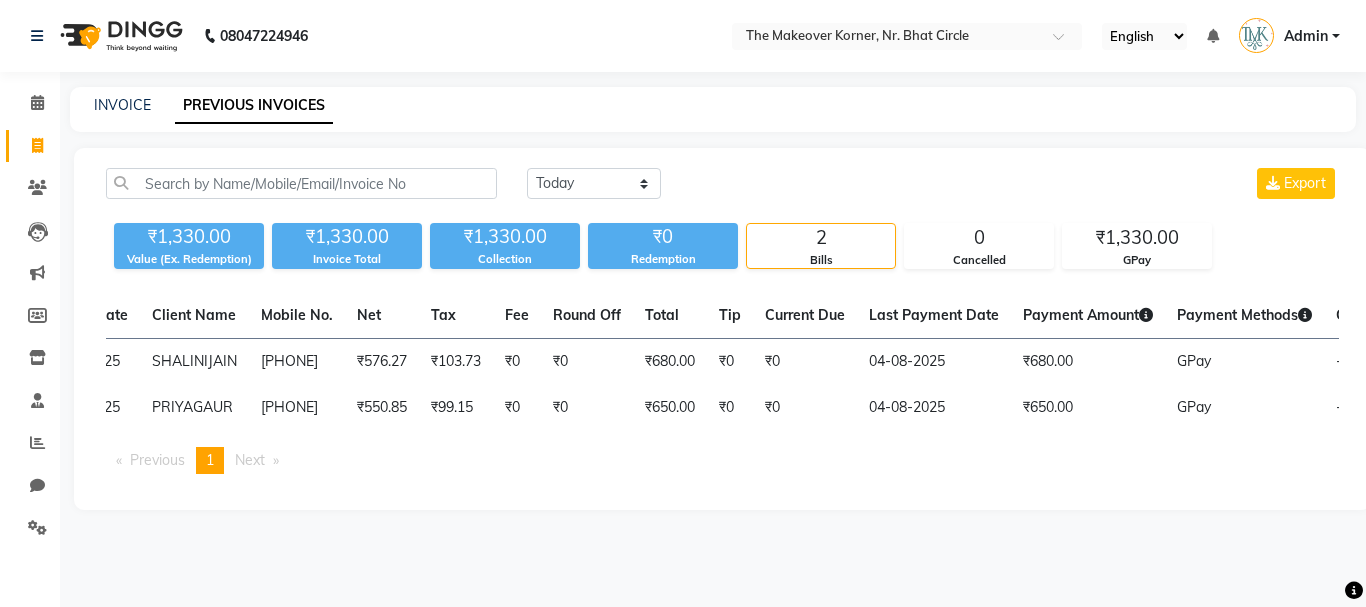 scroll, scrollTop: 0, scrollLeft: 191, axis: horizontal 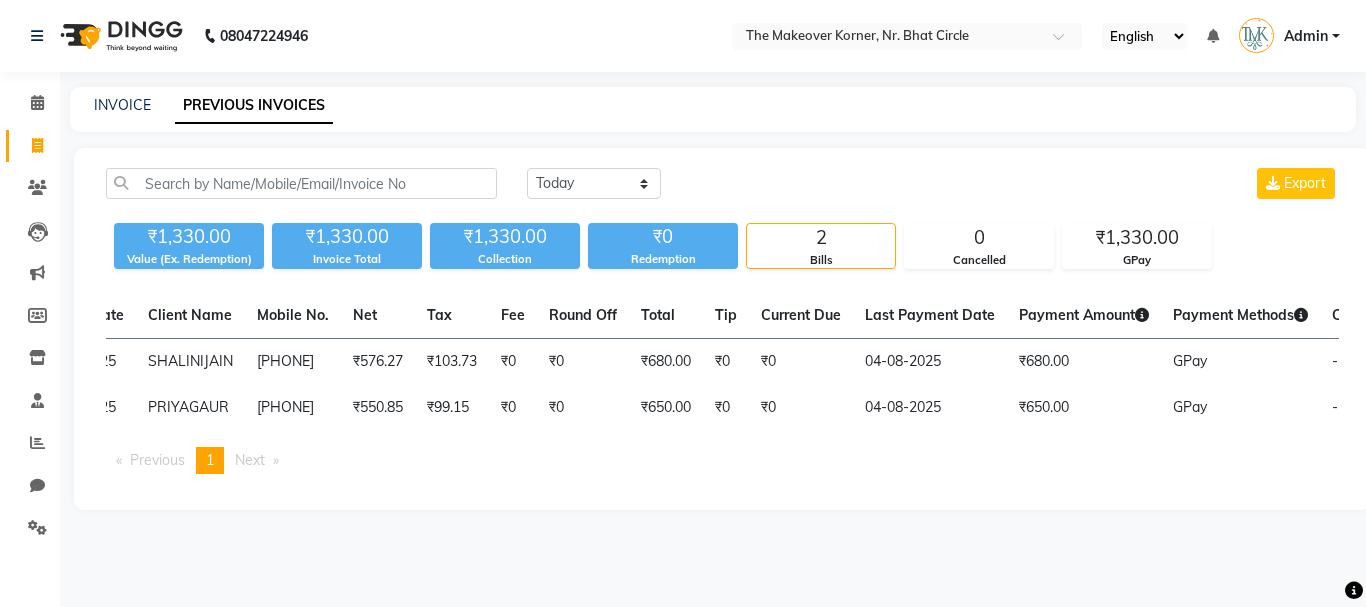 click on "Settings" 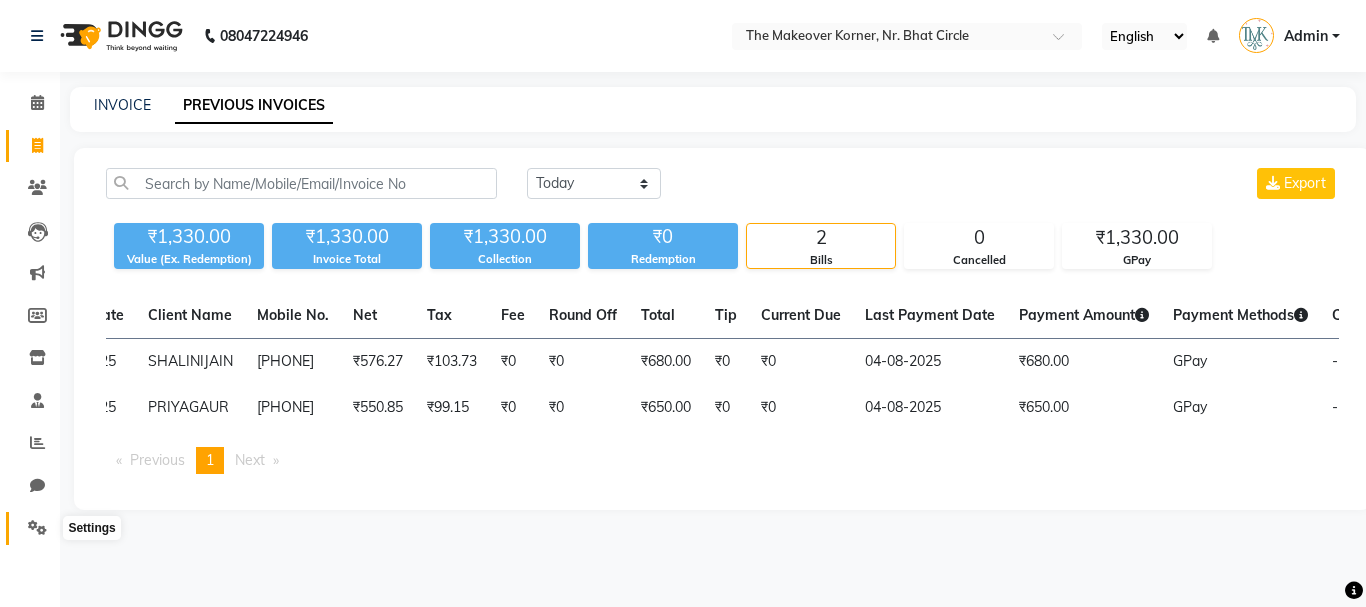 click 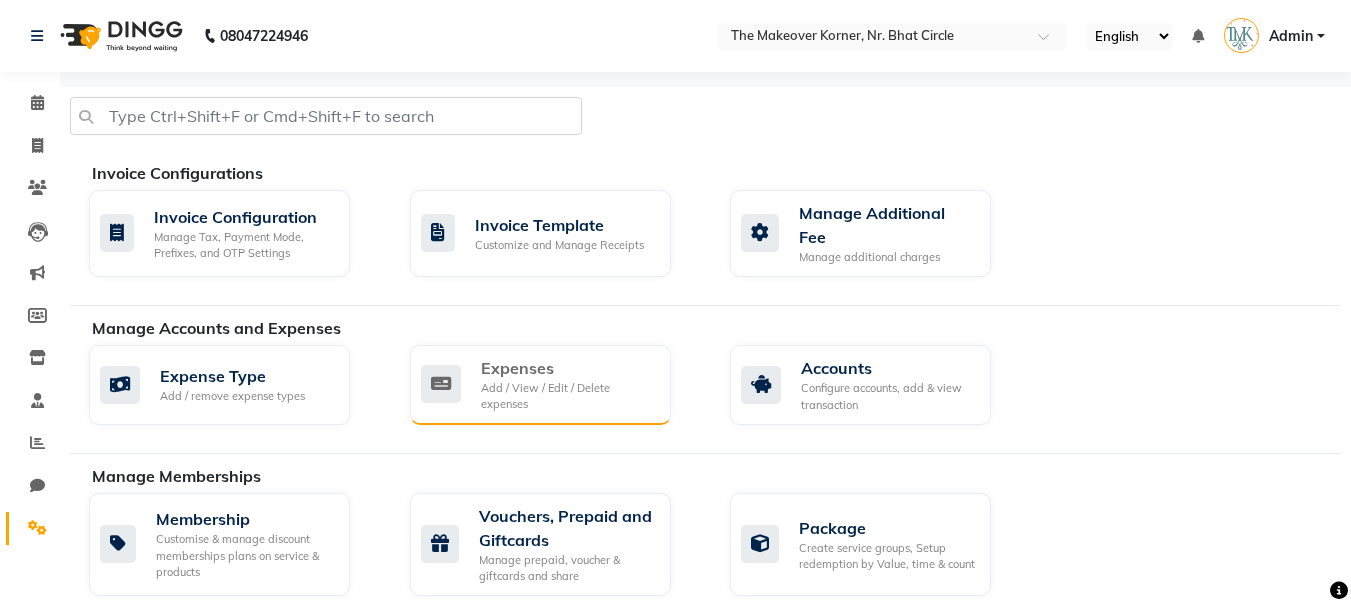 click on "Add / View / Edit / Delete expenses" 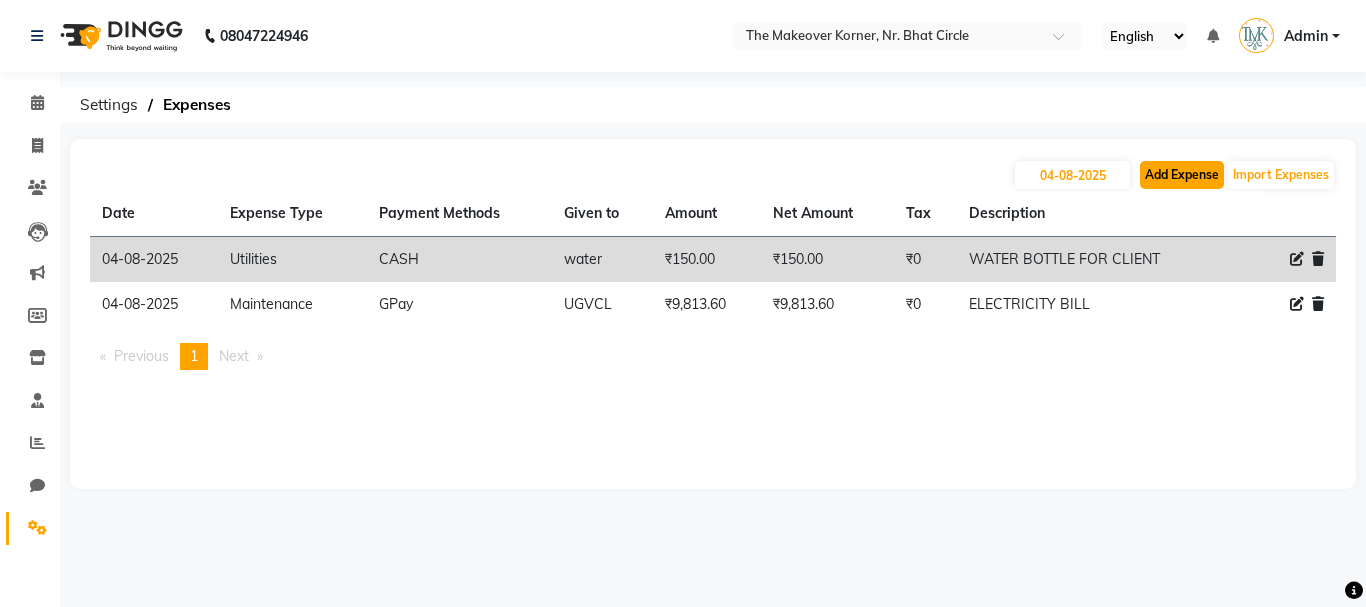 click on "Add Expense" 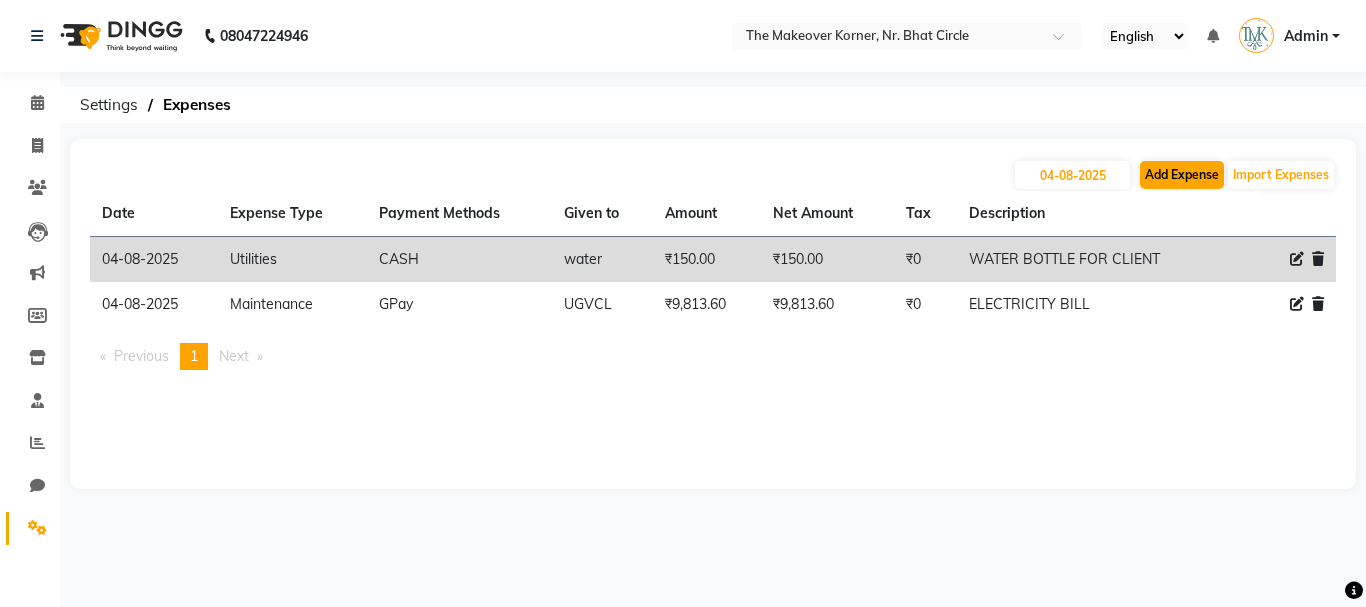 select on "1" 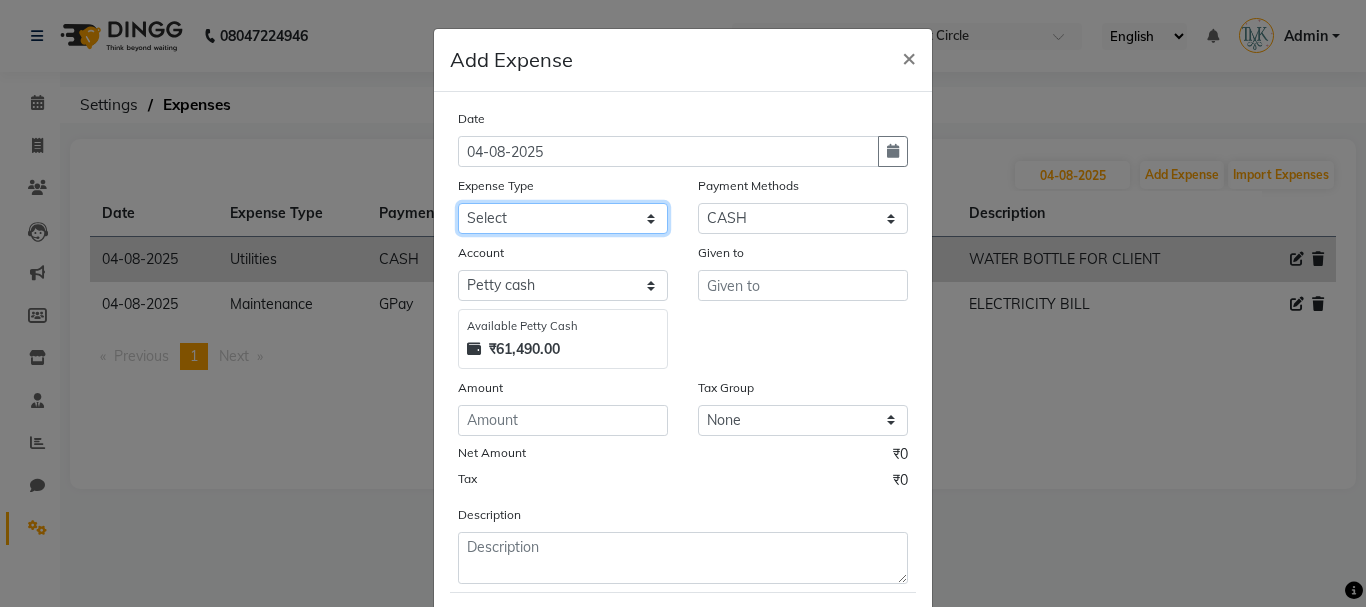 click on "Select Advance Salary Bank charges Car maintenance  Cash transfer to bank Cash transfer to hub Client Snacks Clinical charges Equipment Fuel Govt fee Incentive Insurance International purchase Loan Repayment Maintenance Marketing Miscellaneous MRA Other Pantry Product Rent Salary Staff Snacks Tax Tea & Refreshment Utilities" 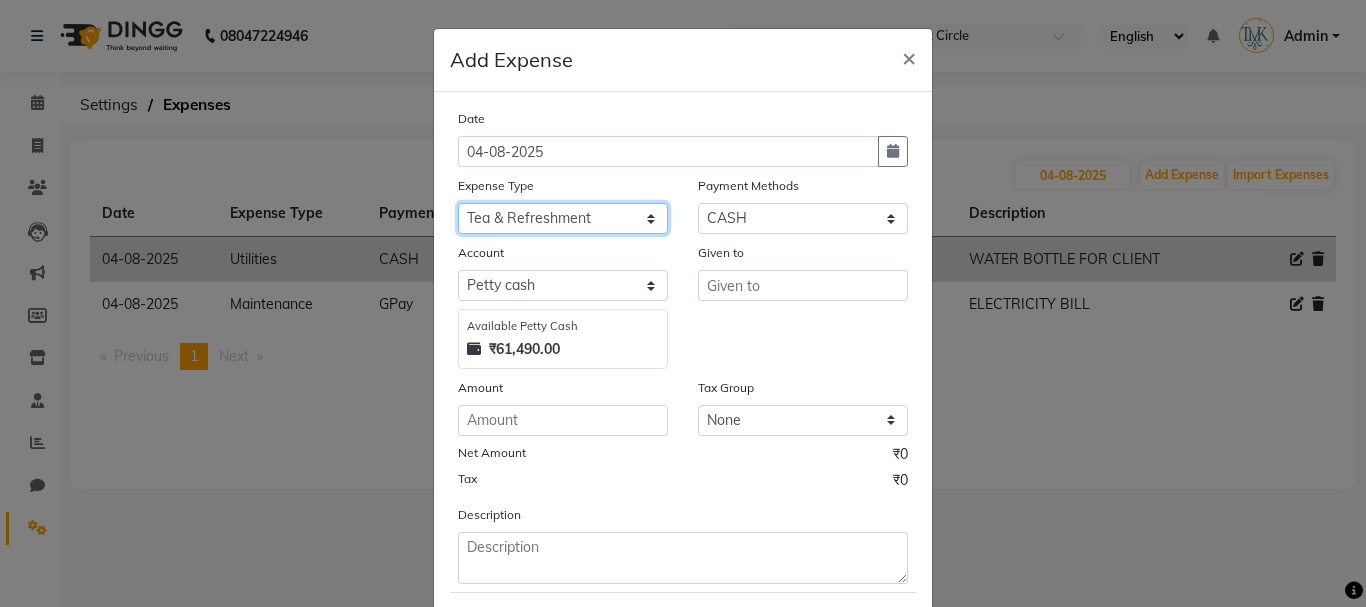 click on "Select Advance Salary Bank charges Car maintenance  Cash transfer to bank Cash transfer to hub Client Snacks Clinical charges Equipment Fuel Govt fee Incentive Insurance International purchase Loan Repayment Maintenance Marketing Miscellaneous MRA Other Pantry Product Rent Salary Staff Snacks Tax Tea & Refreshment Utilities" 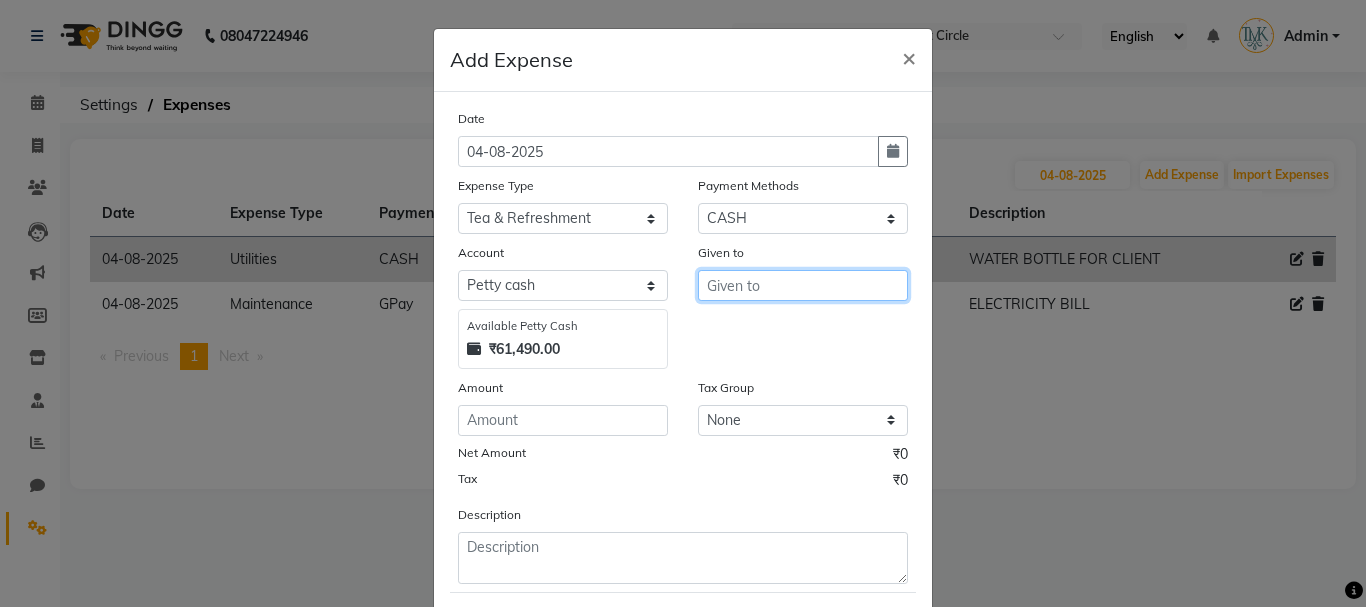 click at bounding box center (803, 285) 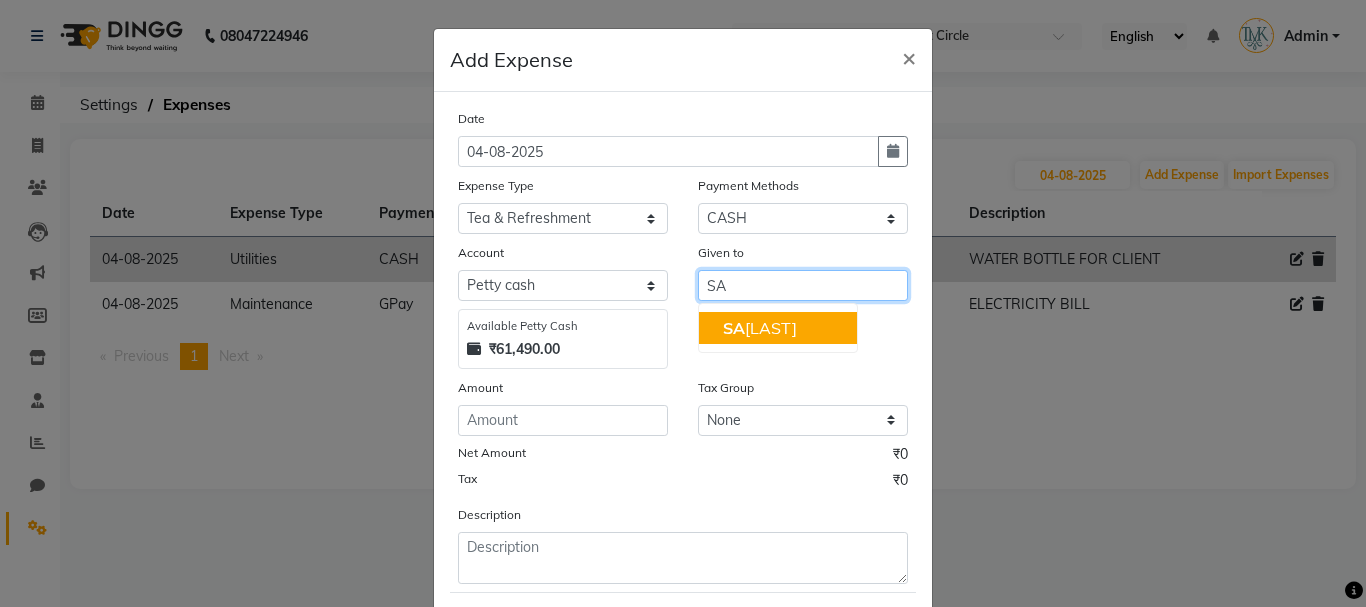 click on "[FIRST] [LAST]" at bounding box center [778, 328] 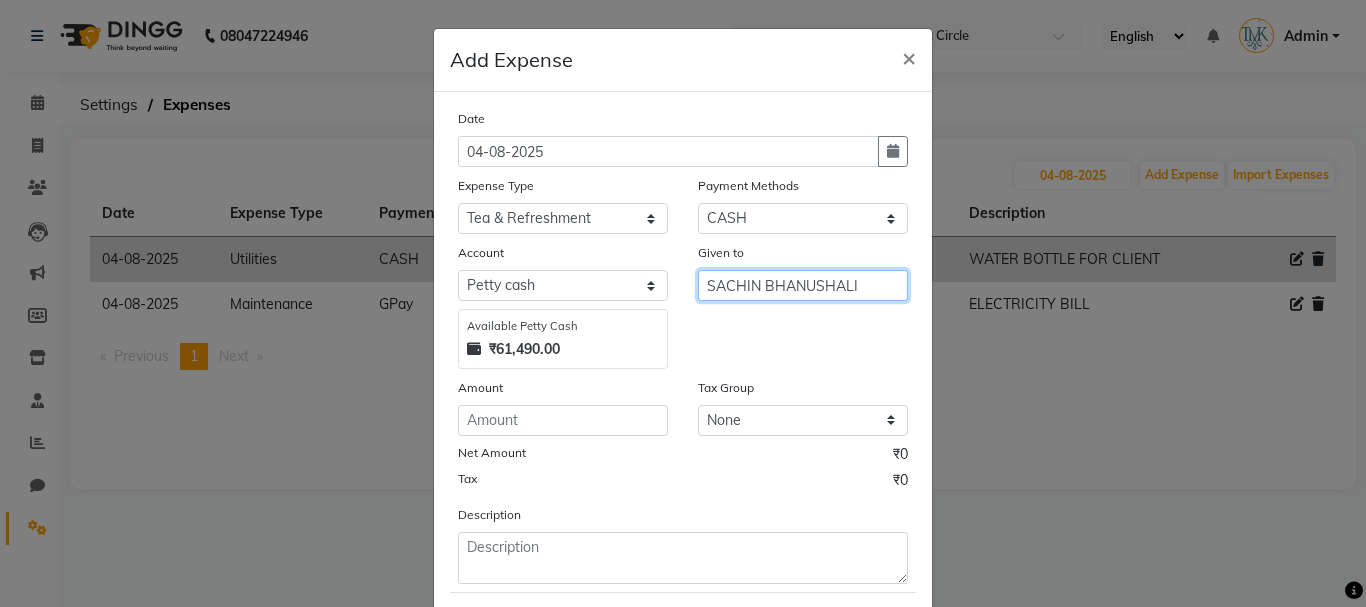 type on "SACHIN BHANUSHALI" 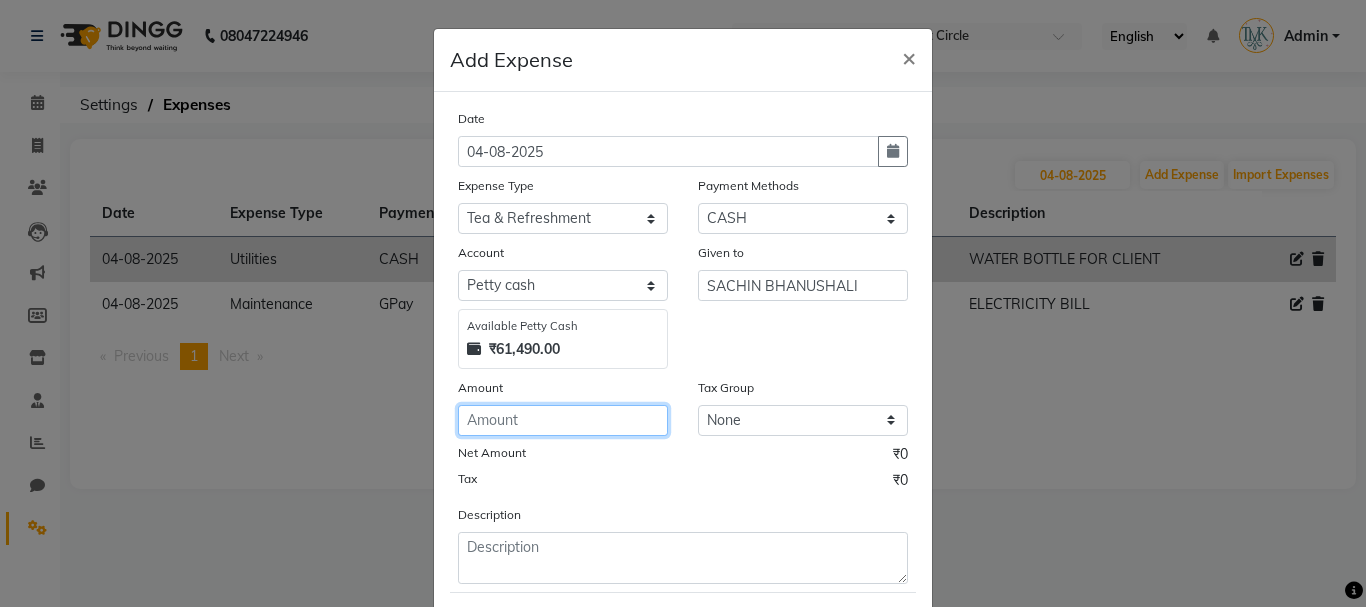 click 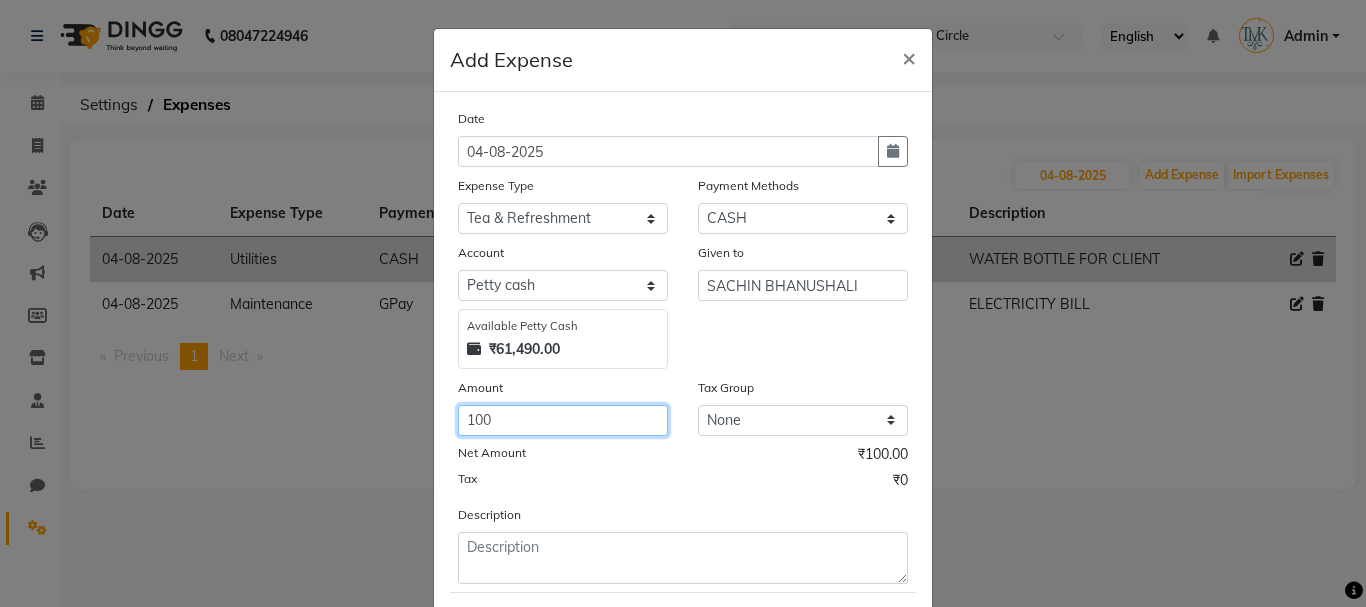 type on "100" 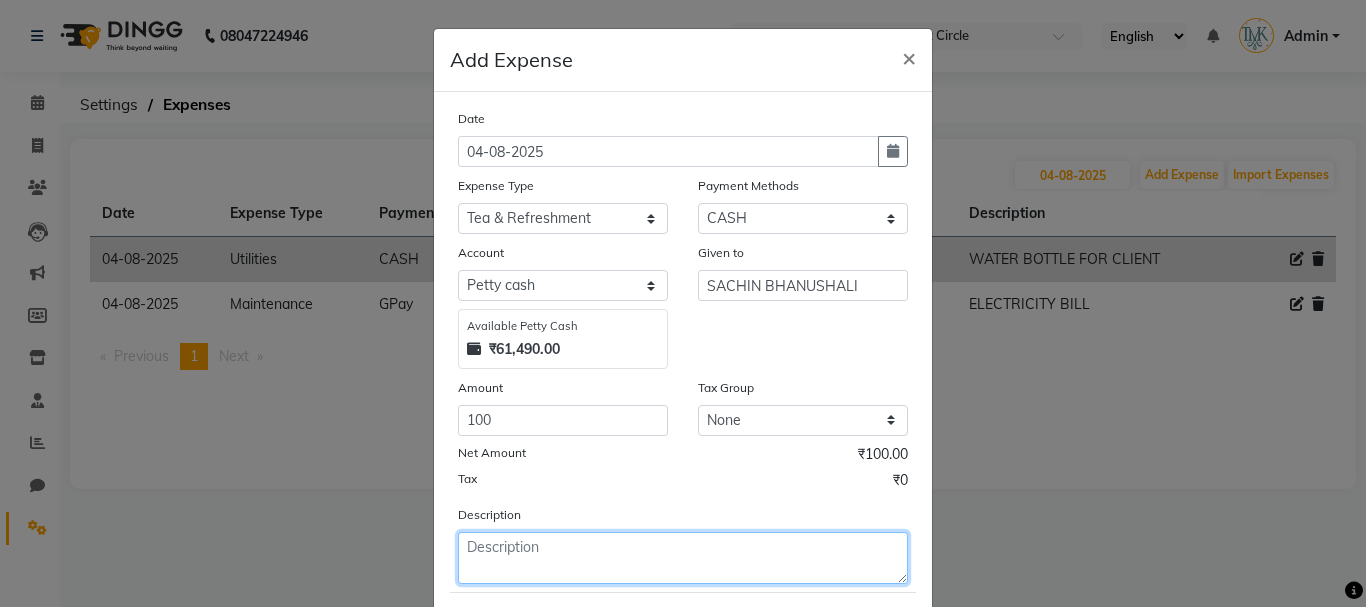 click 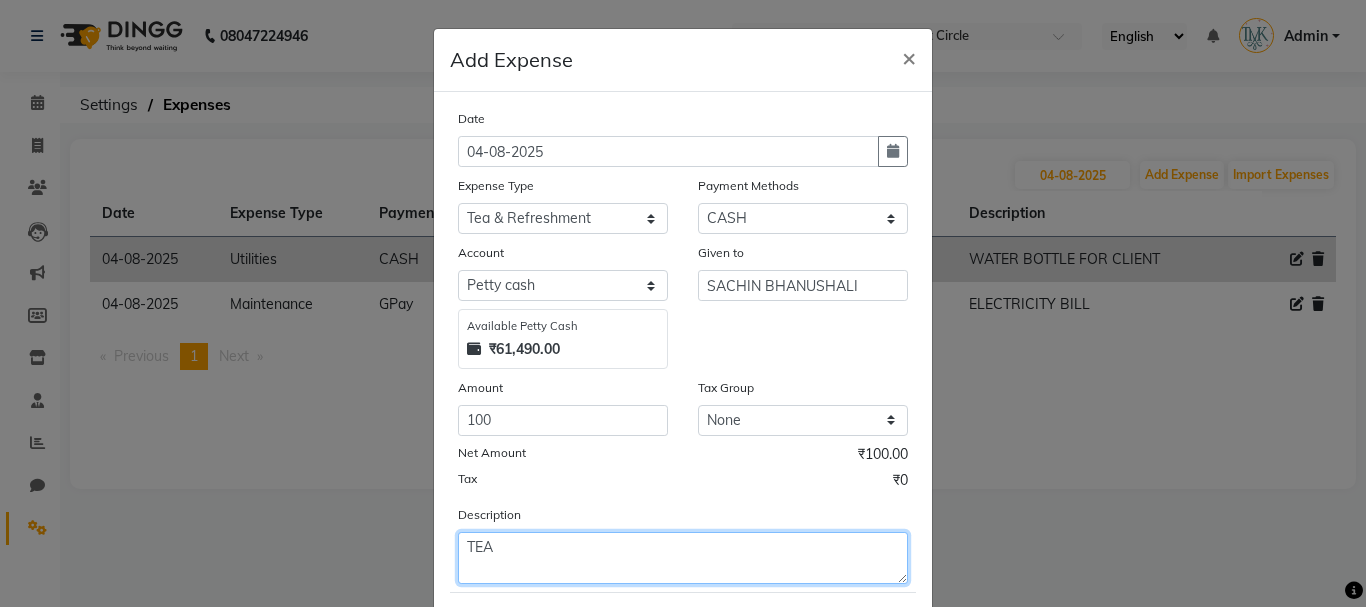 type on "TEA" 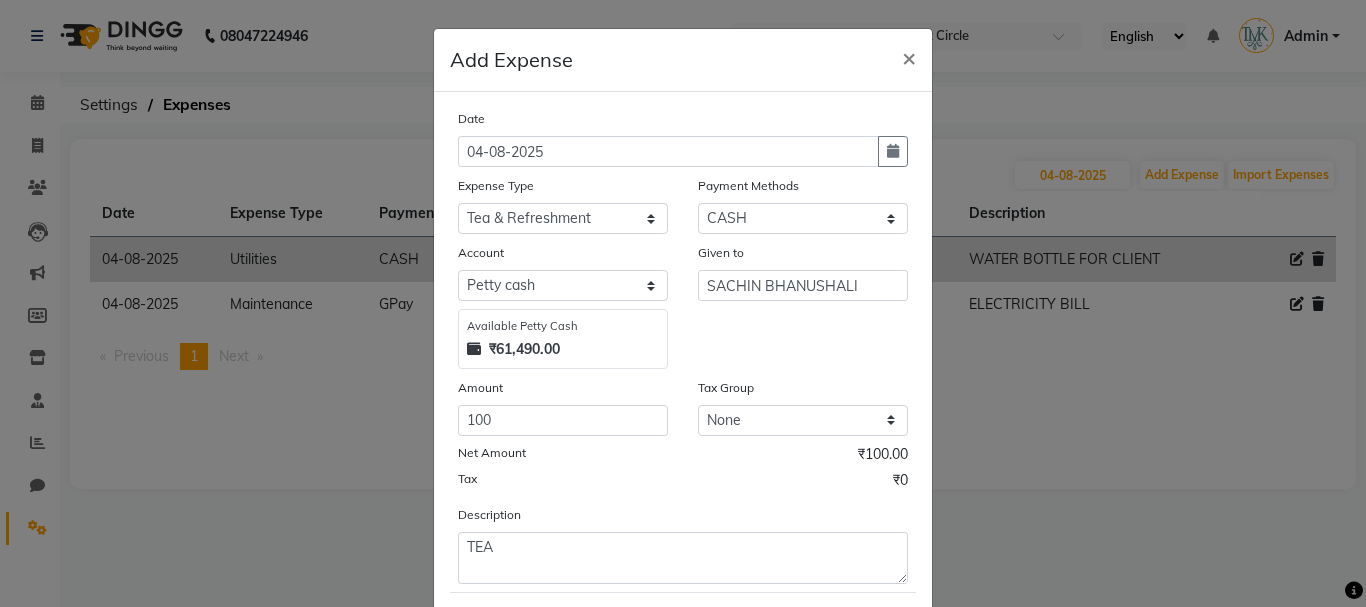 click on "Description TEA" 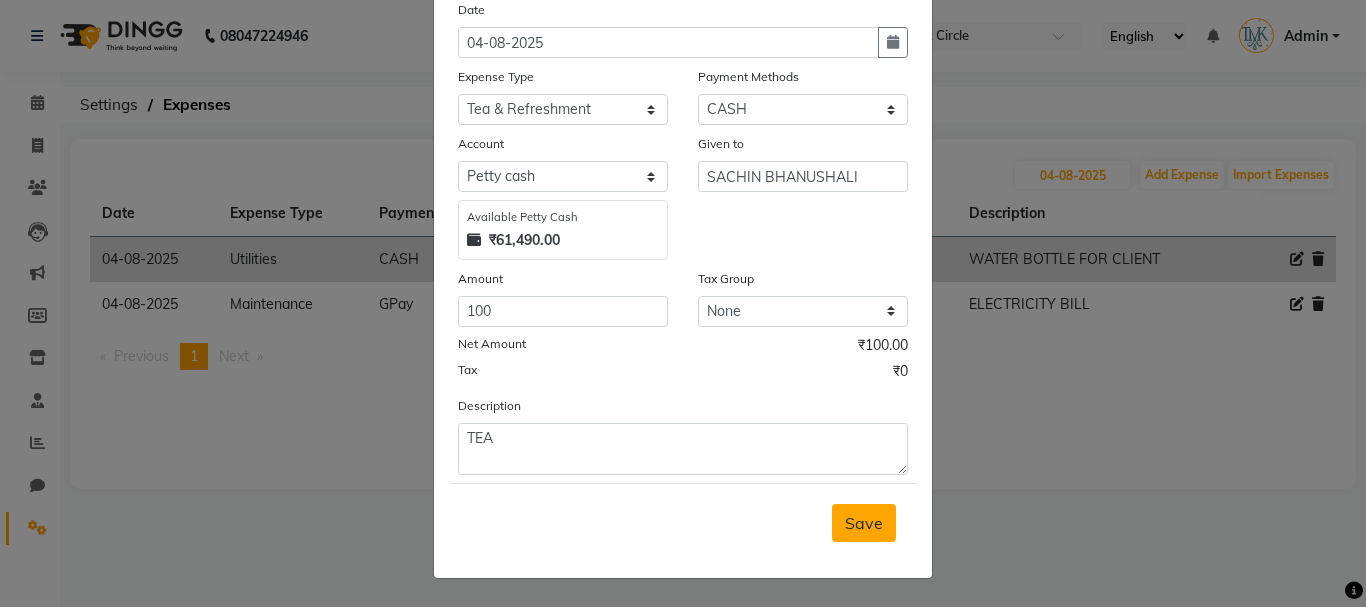 click on "Save" at bounding box center (864, 523) 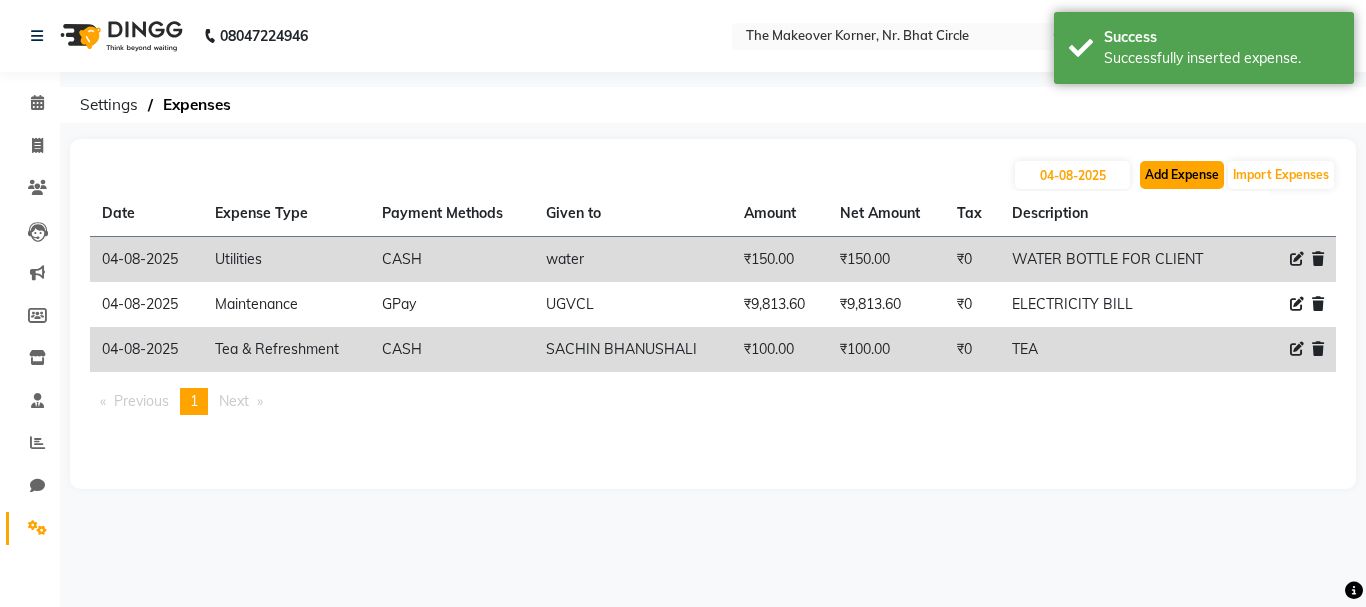 click on "Add Expense" 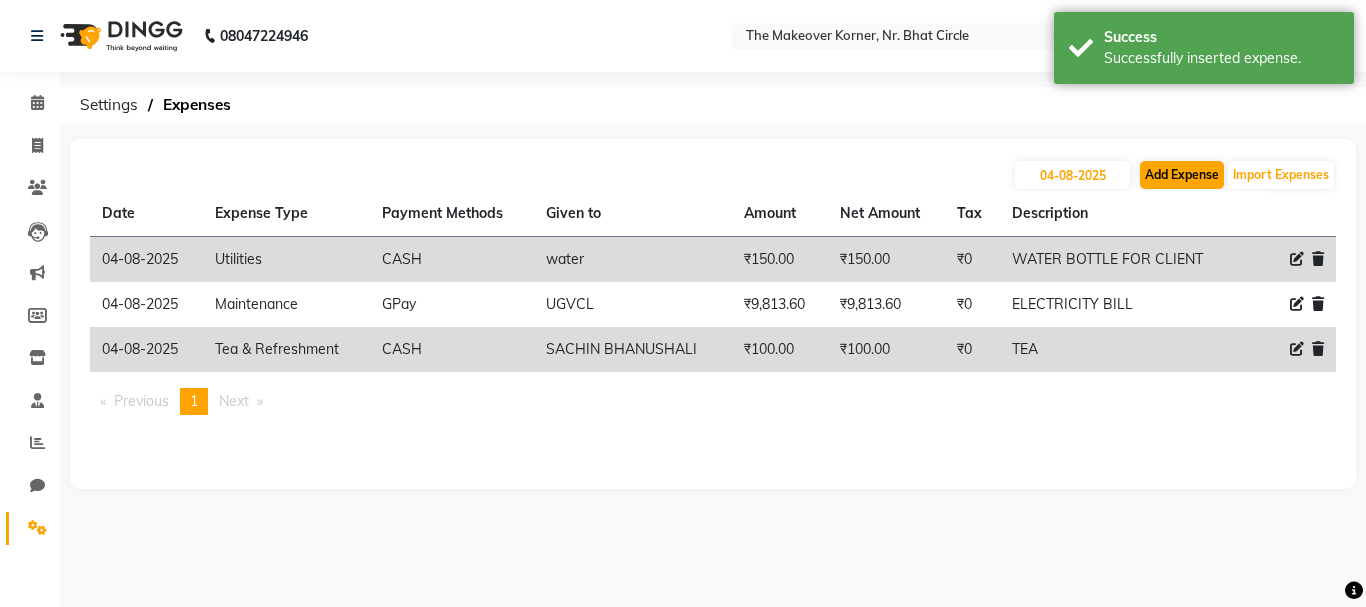 select on "1" 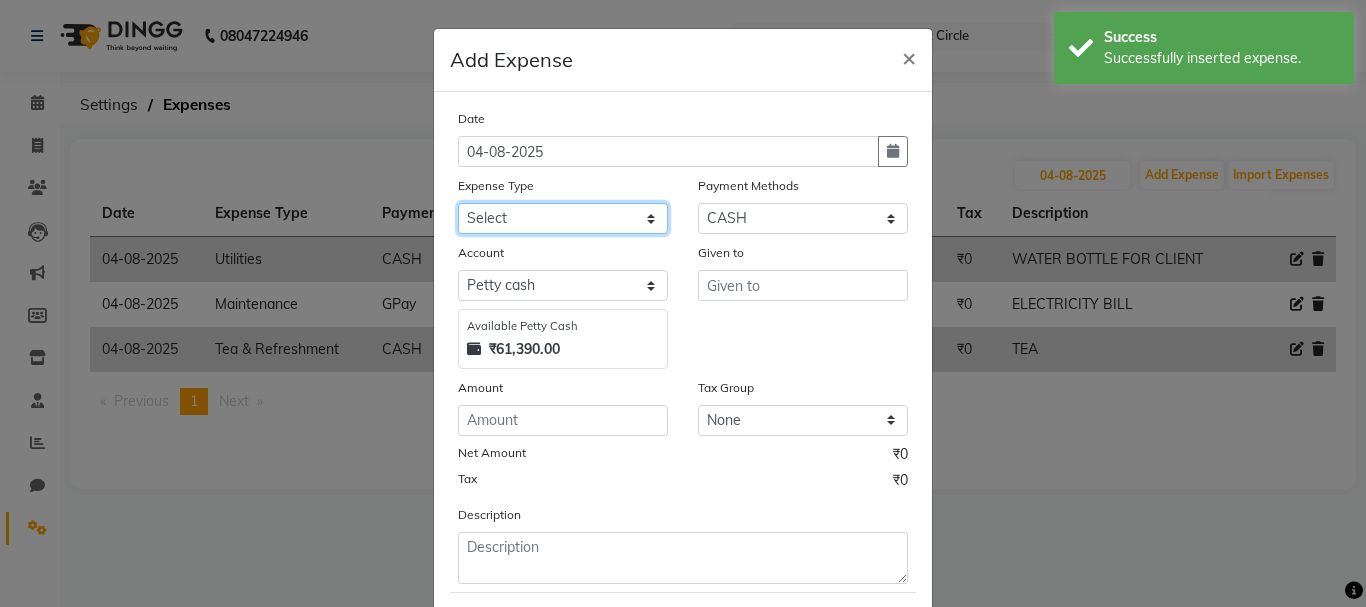 click on "Select Advance Salary Bank charges Car maintenance  Cash transfer to bank Cash transfer to hub Client Snacks Clinical charges Equipment Fuel Govt fee Incentive Insurance International purchase Loan Repayment Maintenance Marketing Miscellaneous MRA Other Pantry Product Rent Salary Staff Snacks Tax Tea & Refreshment Utilities" 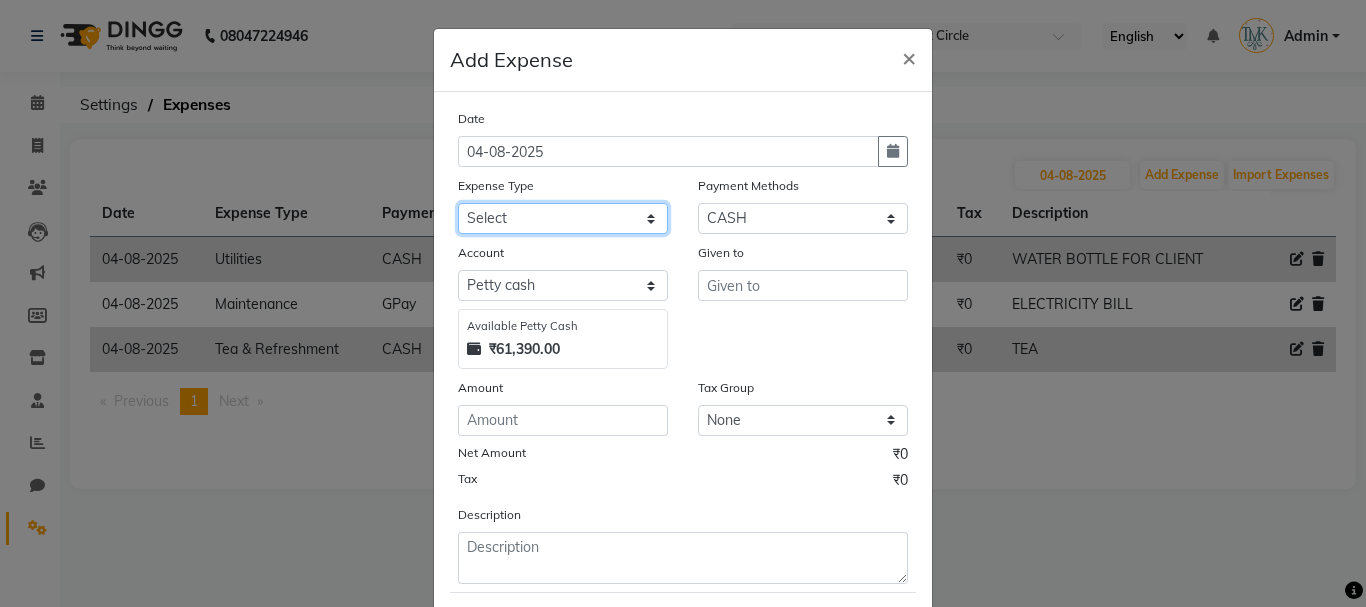 select on "2" 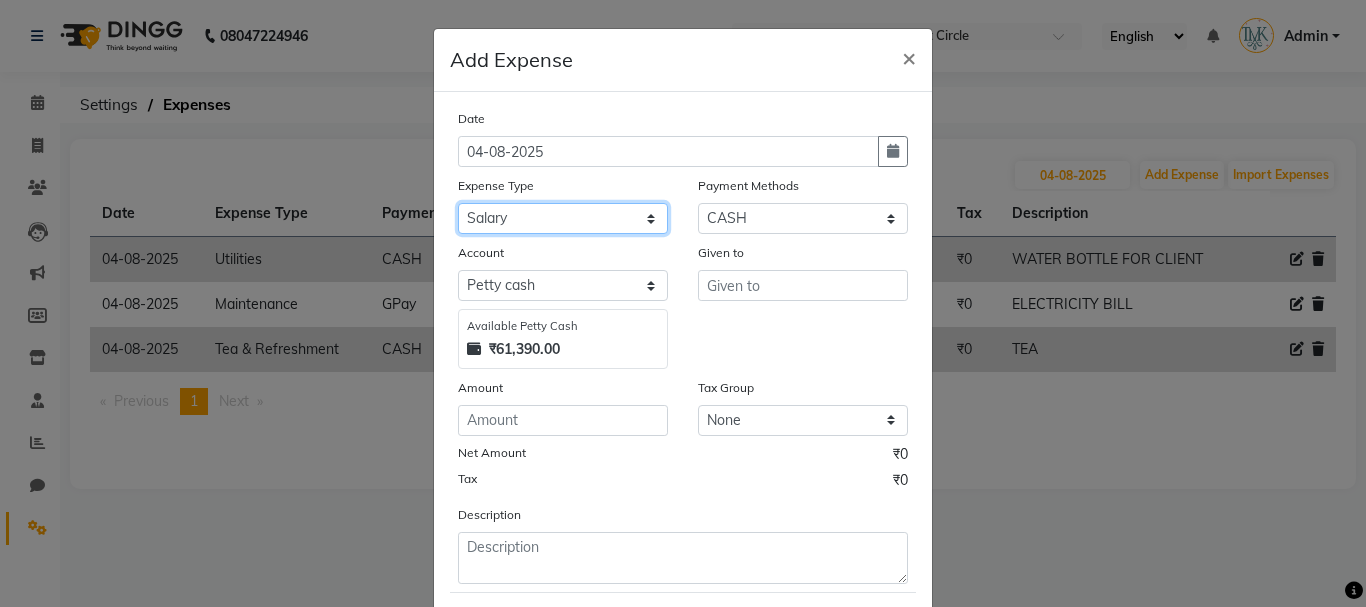 click on "Select Advance Salary Bank charges Car maintenance  Cash transfer to bank Cash transfer to hub Client Snacks Clinical charges Equipment Fuel Govt fee Incentive Insurance International purchase Loan Repayment Maintenance Marketing Miscellaneous MRA Other Pantry Product Rent Salary Staff Snacks Tax Tea & Refreshment Utilities" 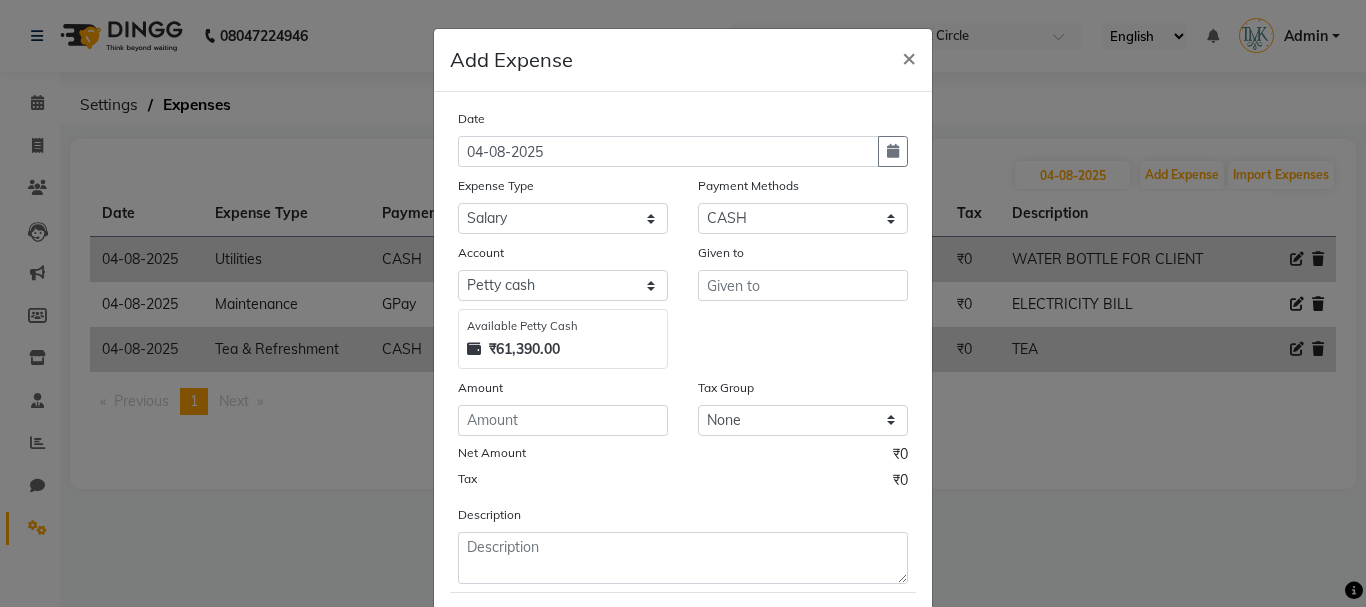 click on "Given to" 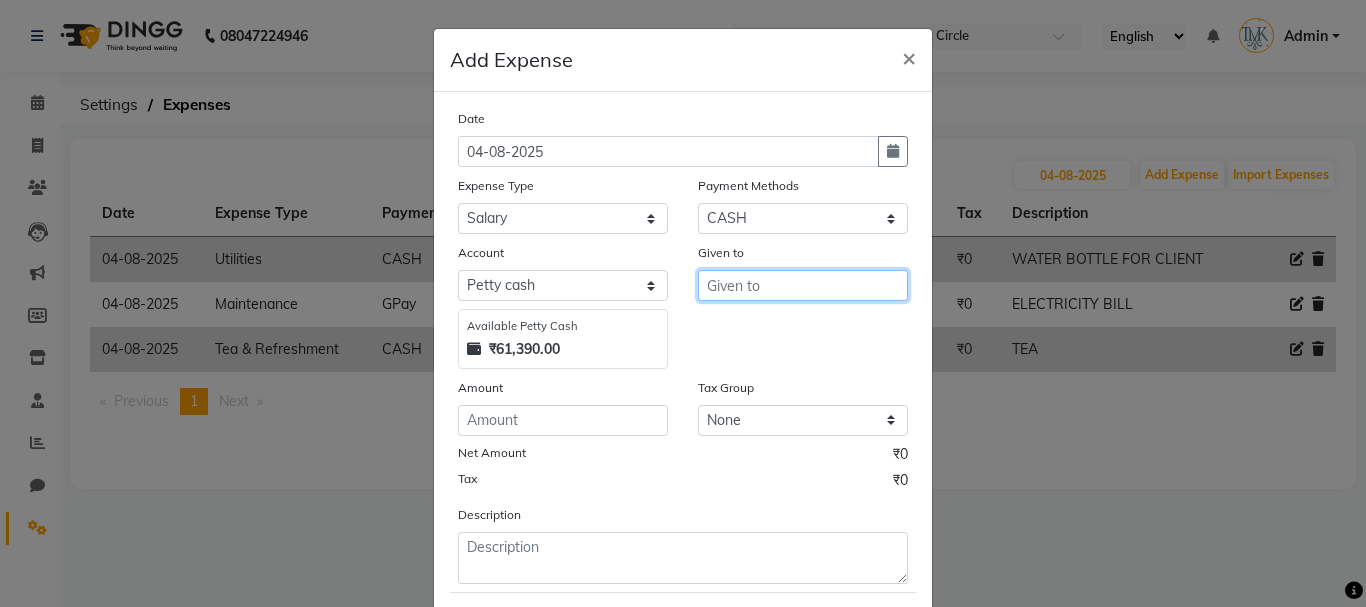 click at bounding box center (803, 285) 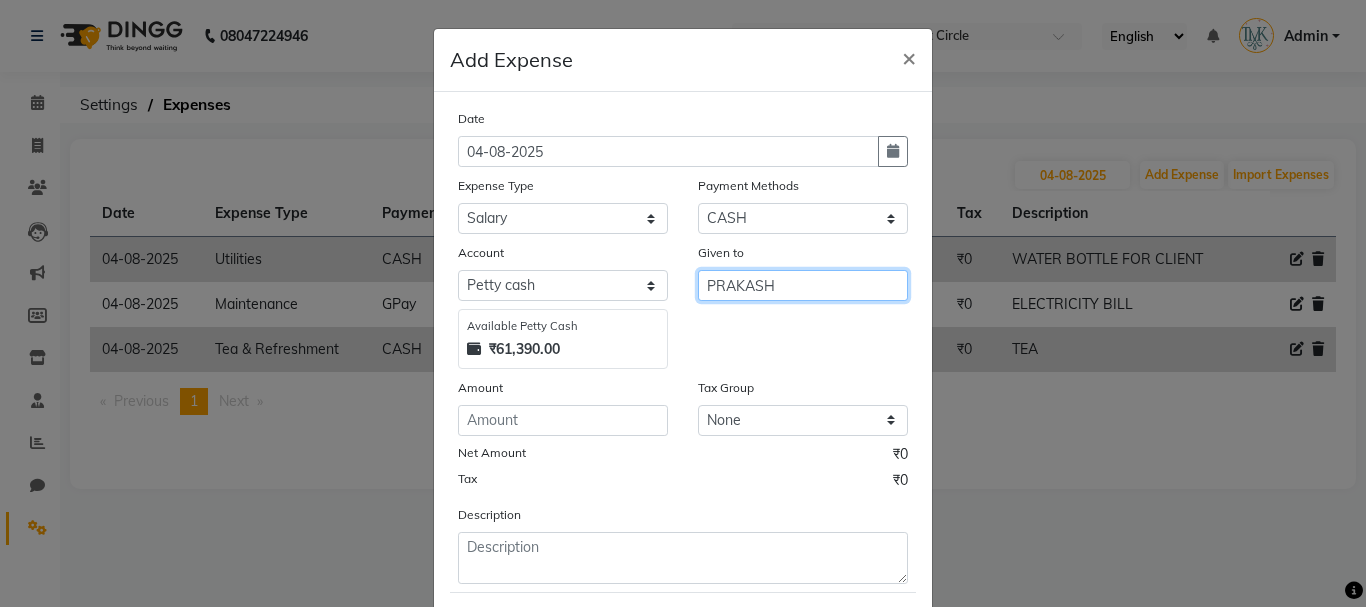 type on "PRAKASH" 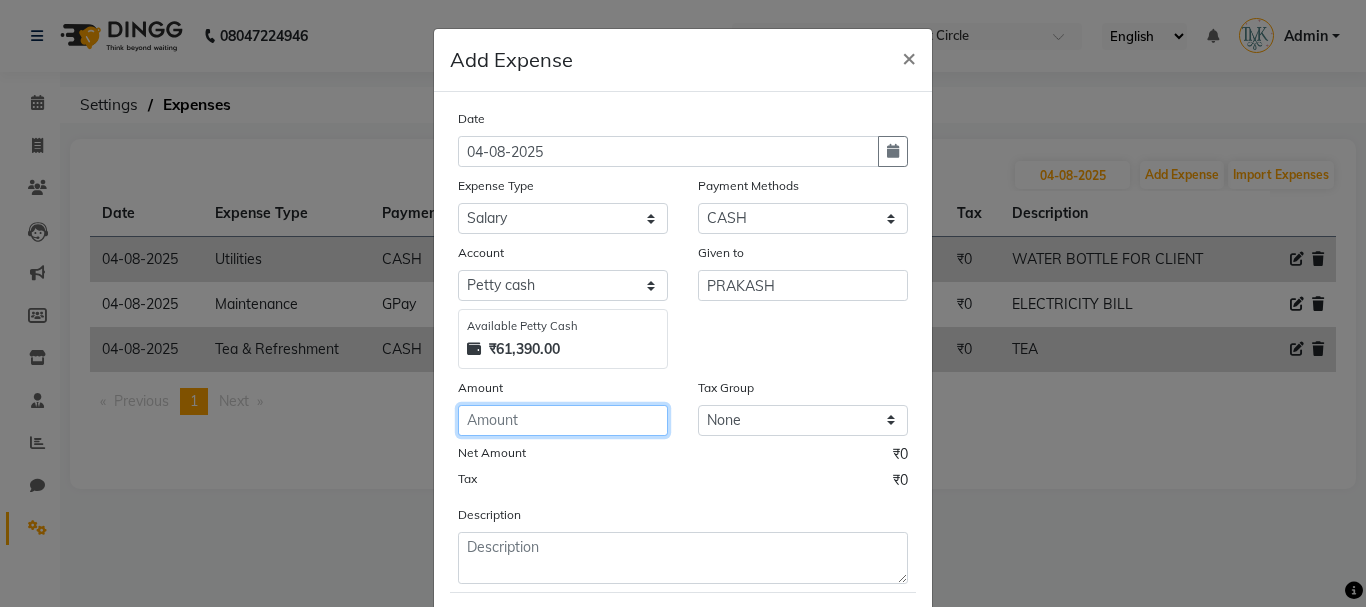 click 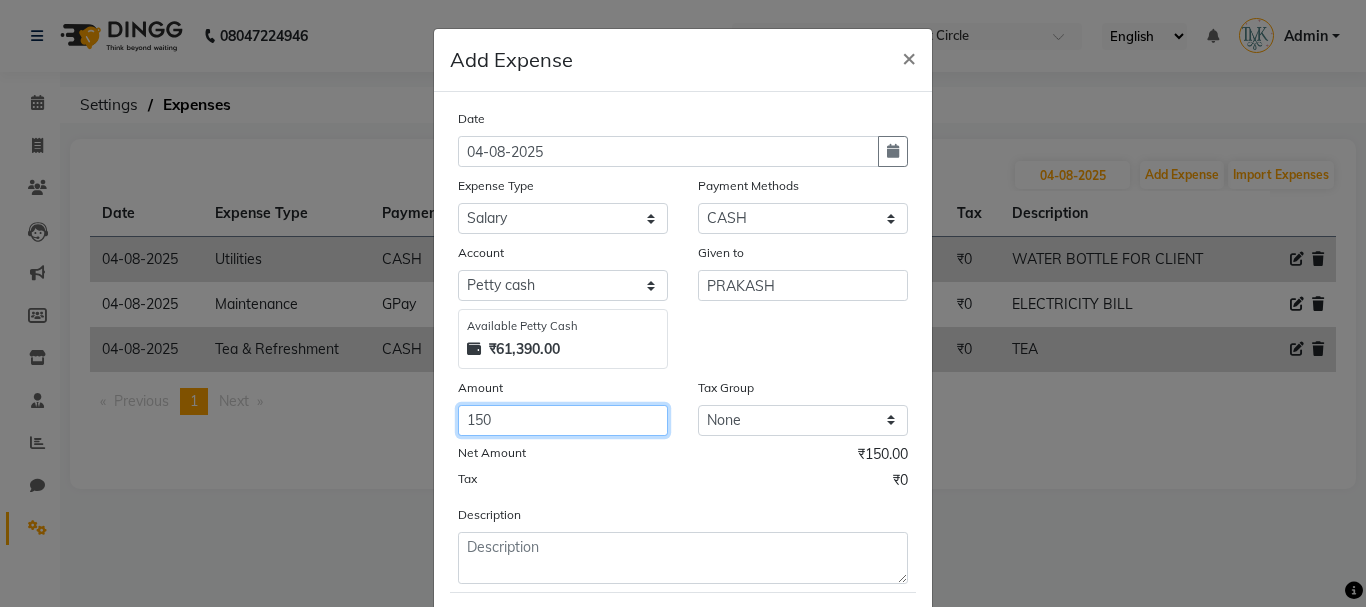 type on "150" 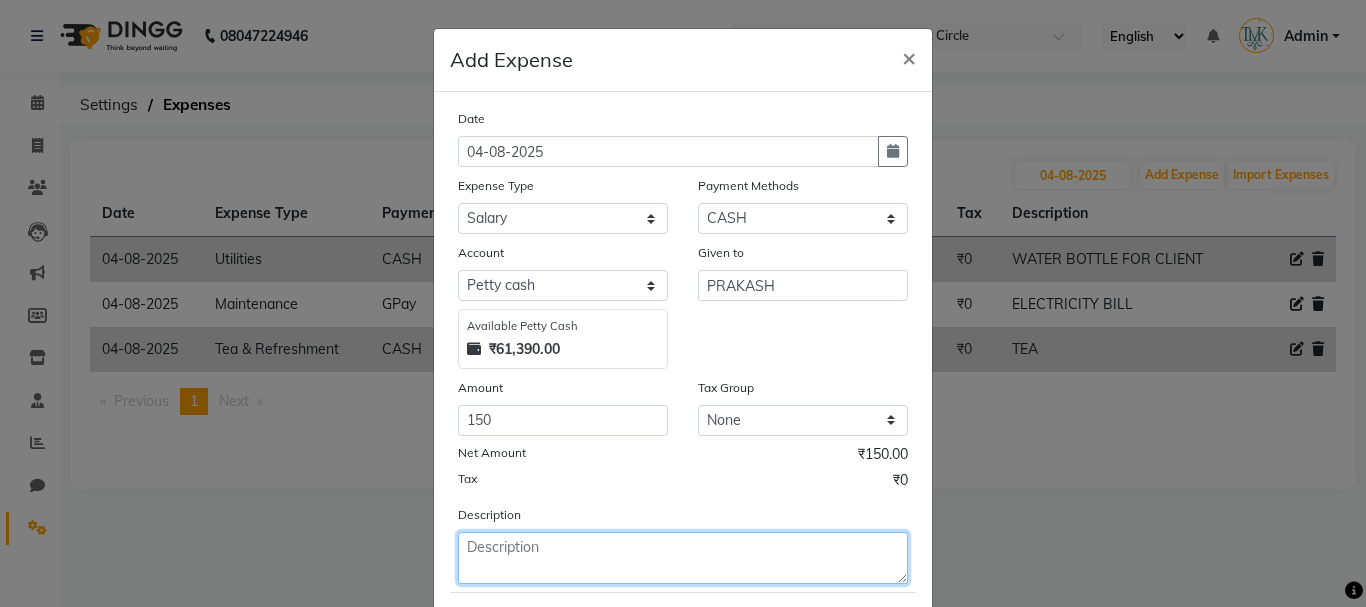 click 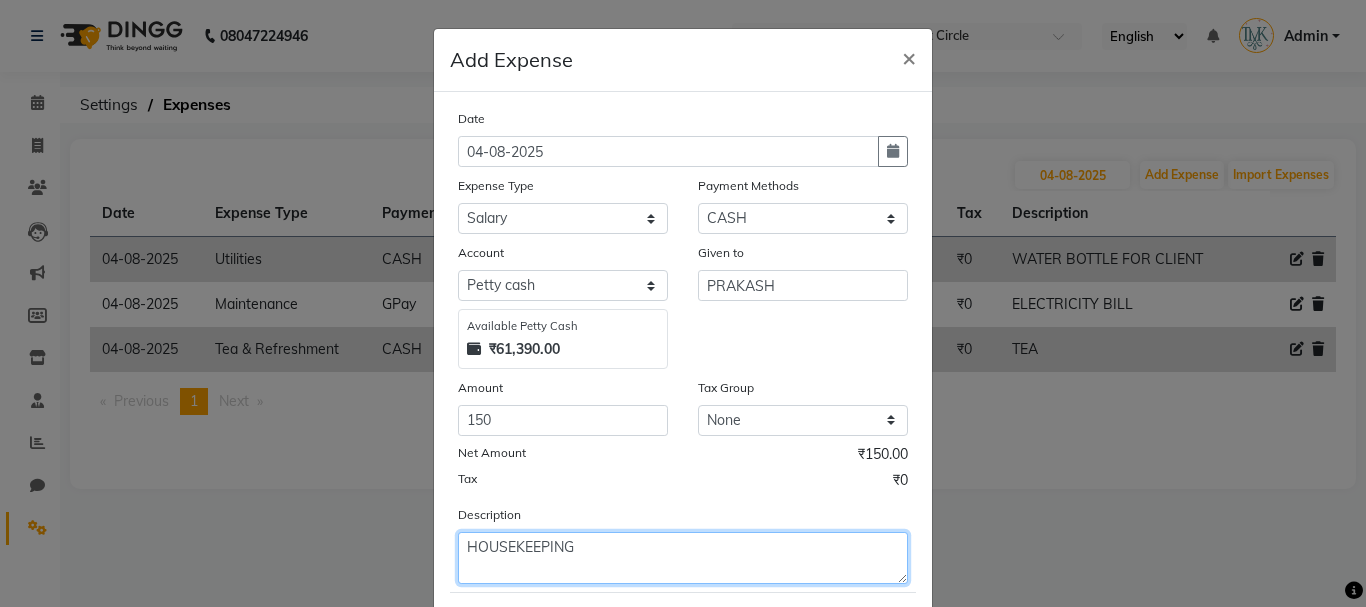 type on "HOUSEKEEPING" 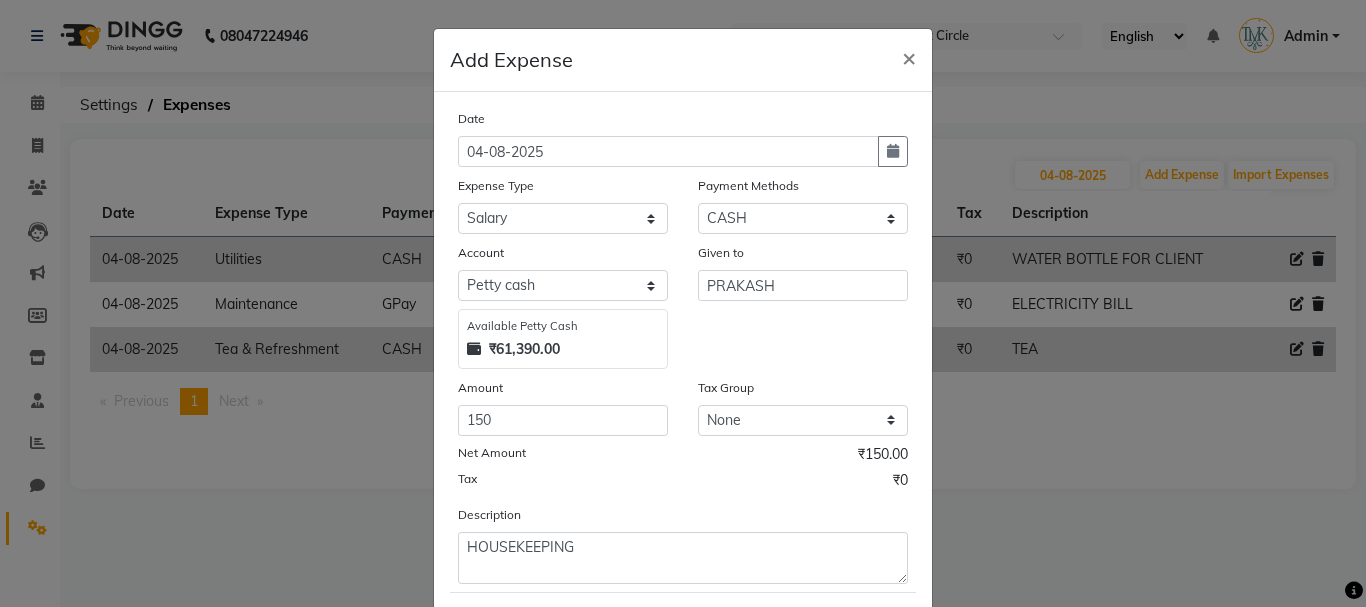 click on "Description HOUSEKEEPING" 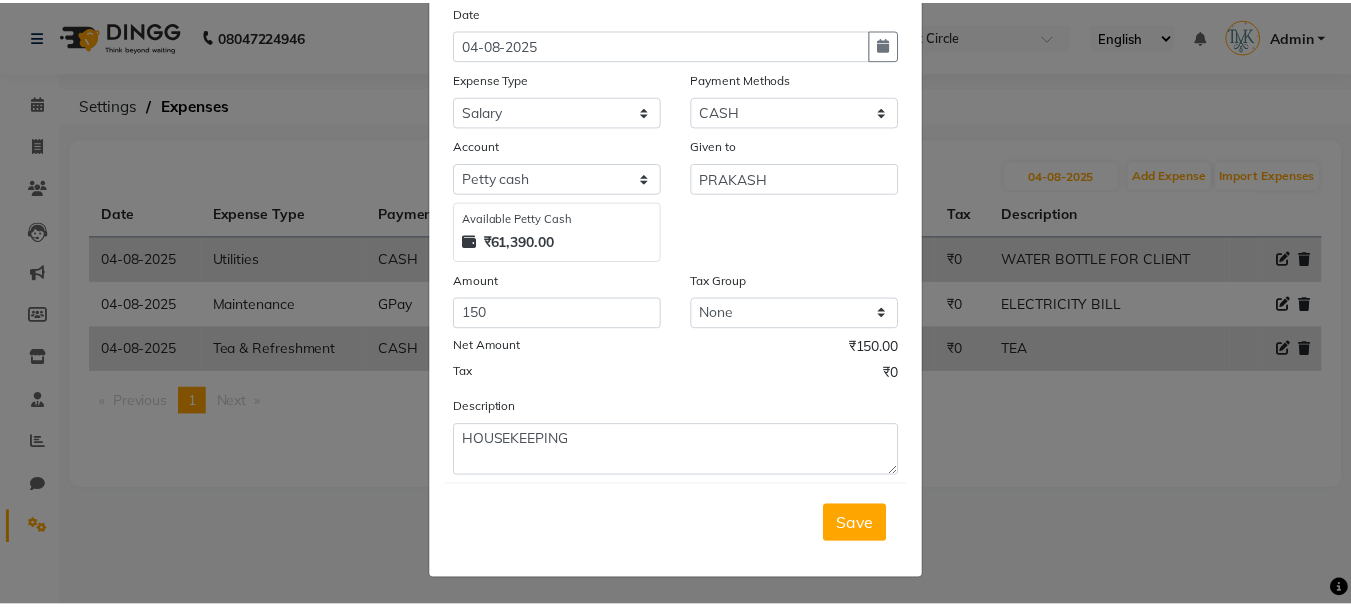 scroll, scrollTop: 109, scrollLeft: 0, axis: vertical 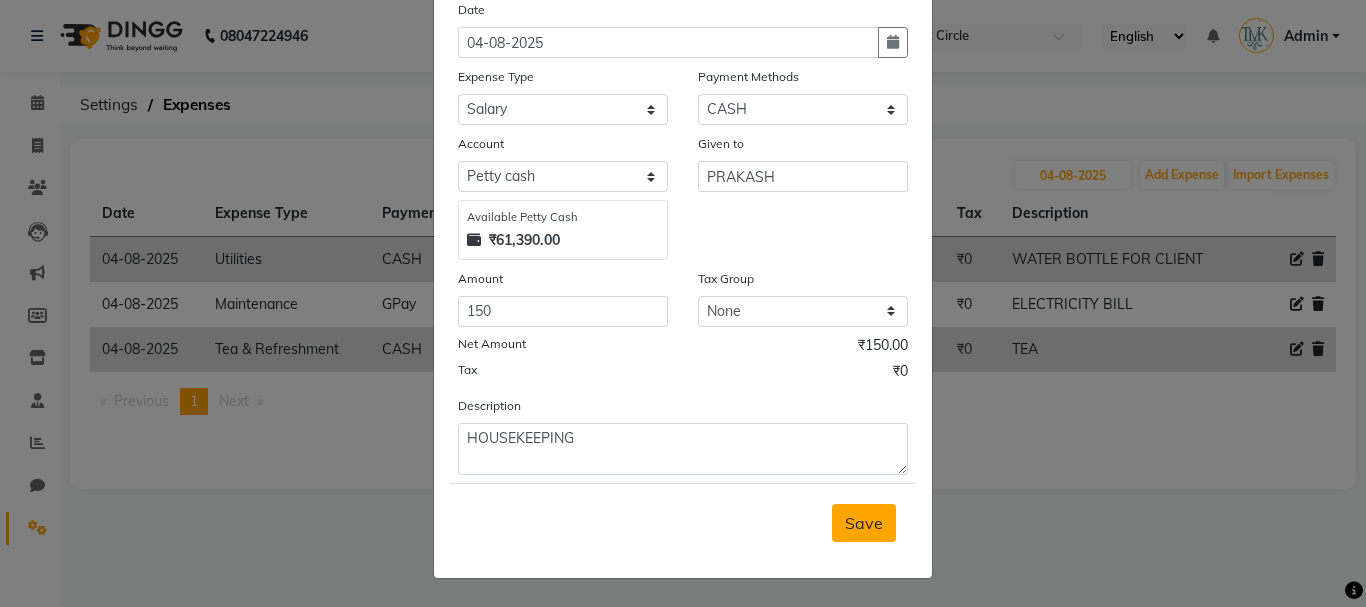 click on "Save" at bounding box center [864, 523] 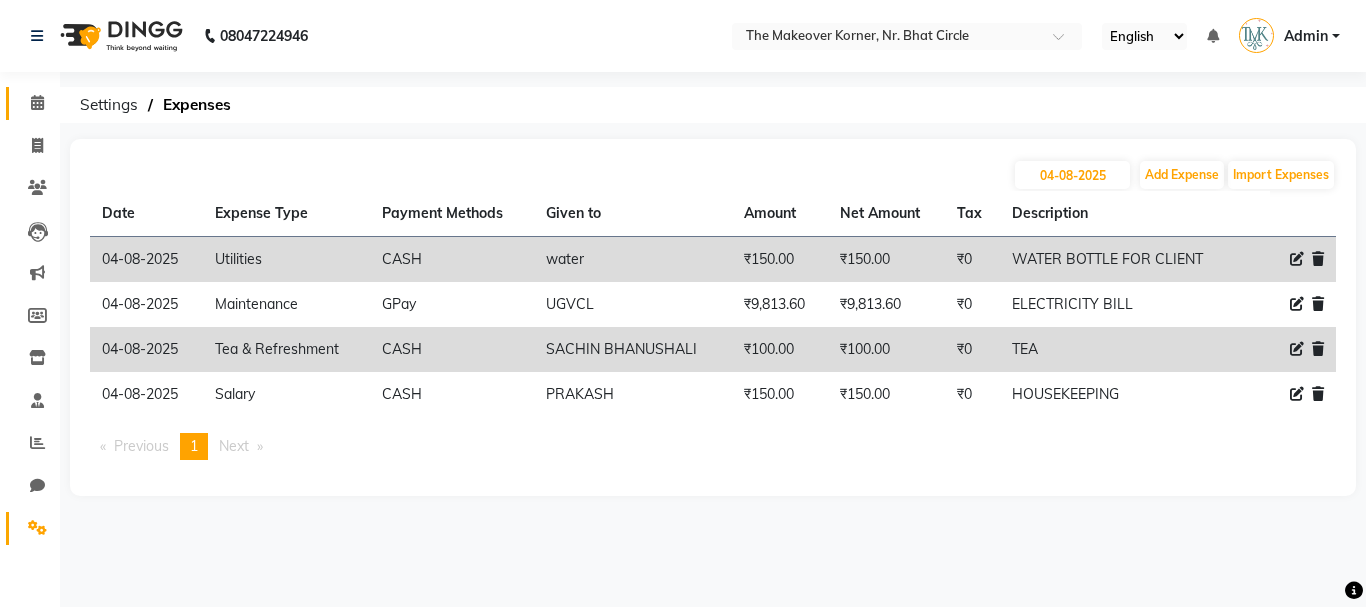 click on "Calendar" 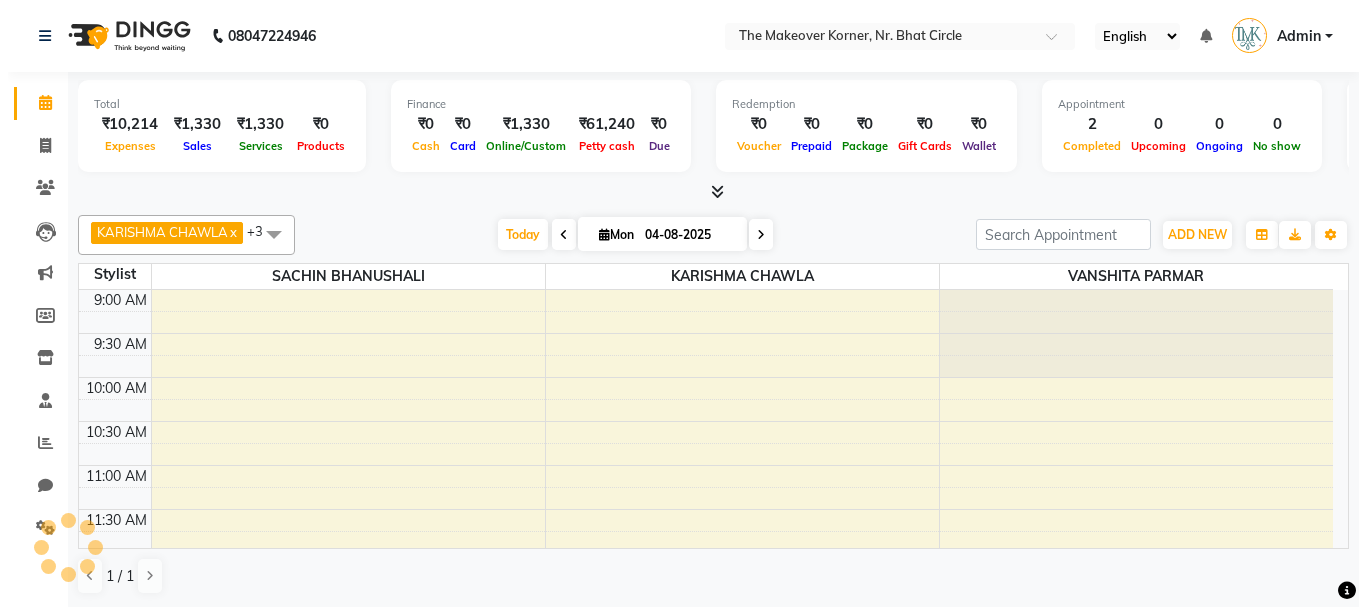 scroll, scrollTop: 0, scrollLeft: 0, axis: both 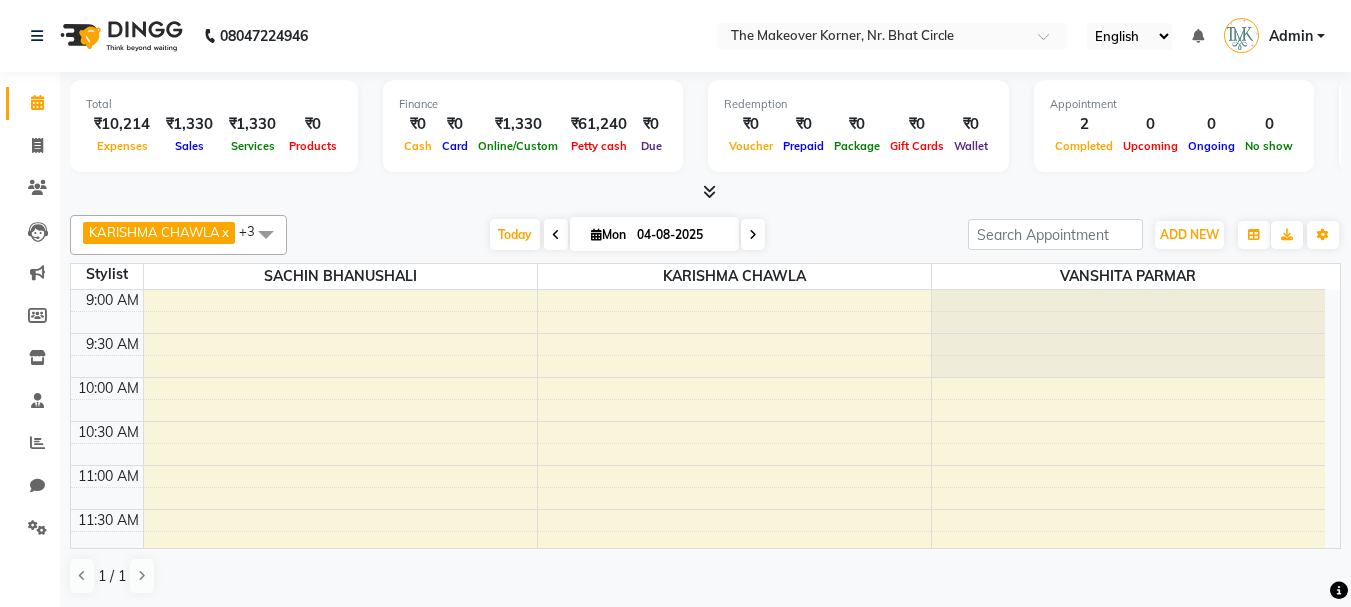 click at bounding box center (709, 191) 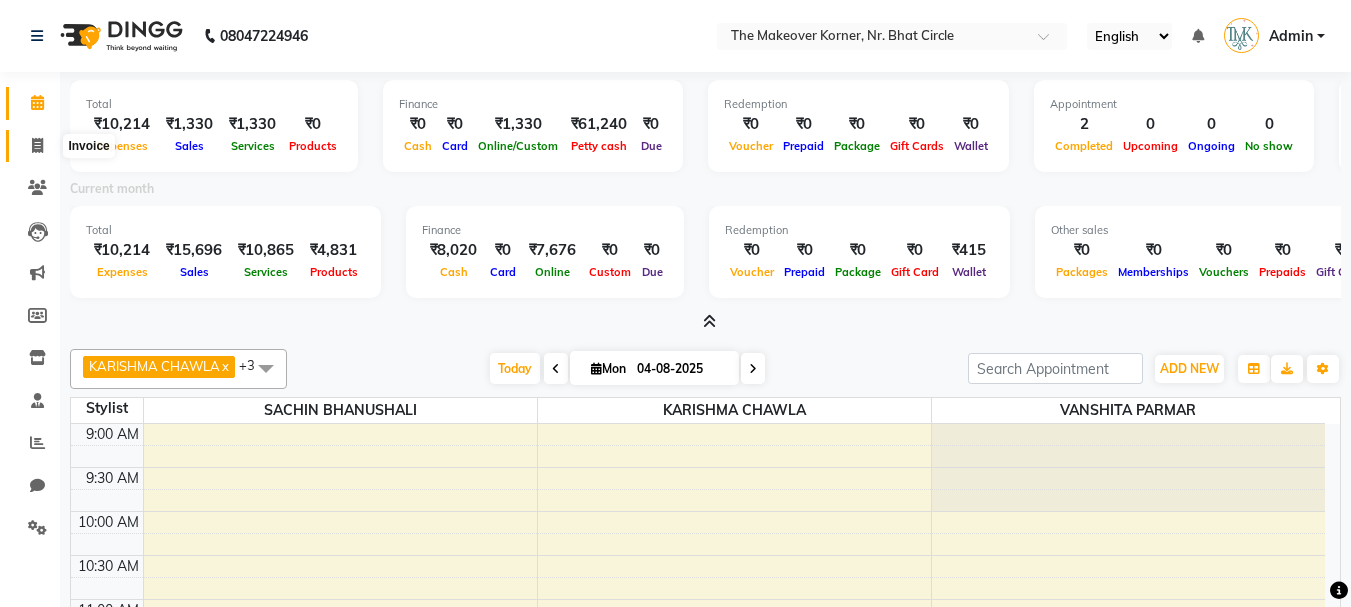 click 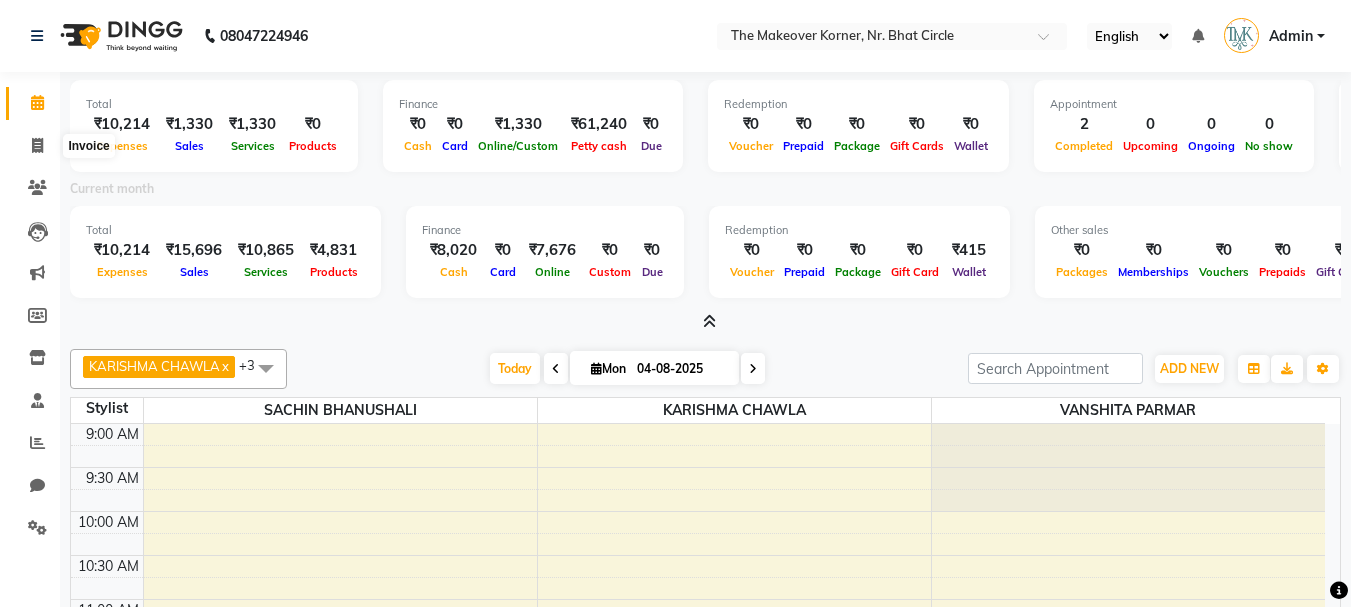 select on "service" 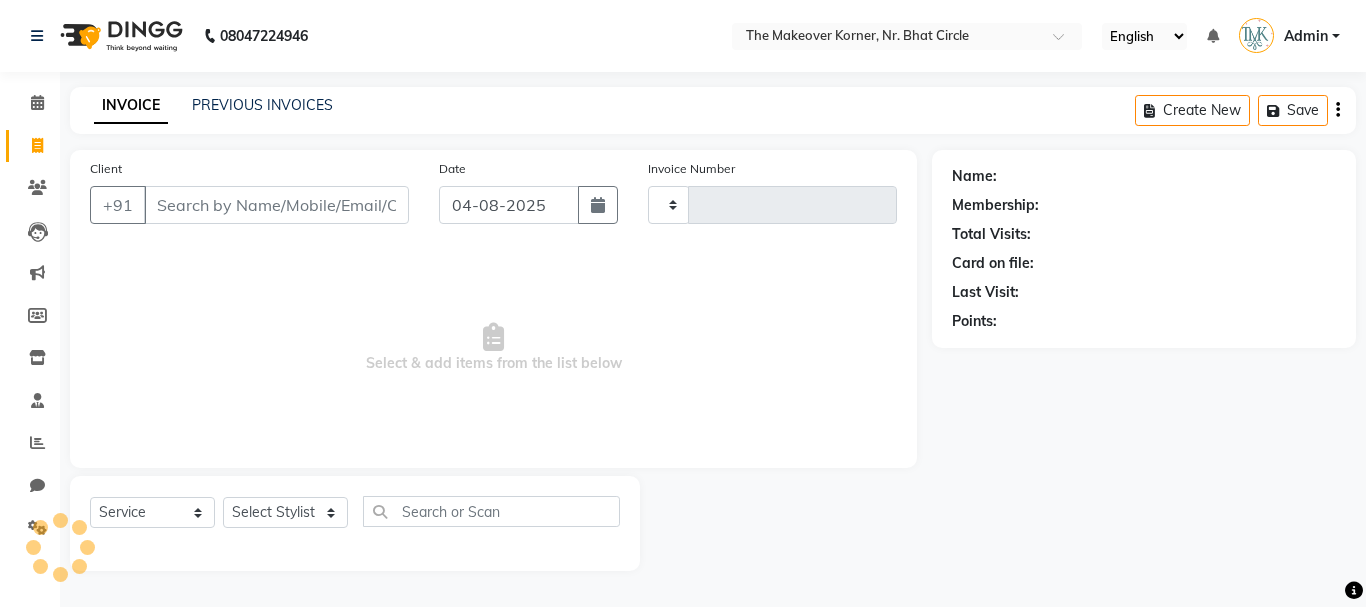 type on "0340" 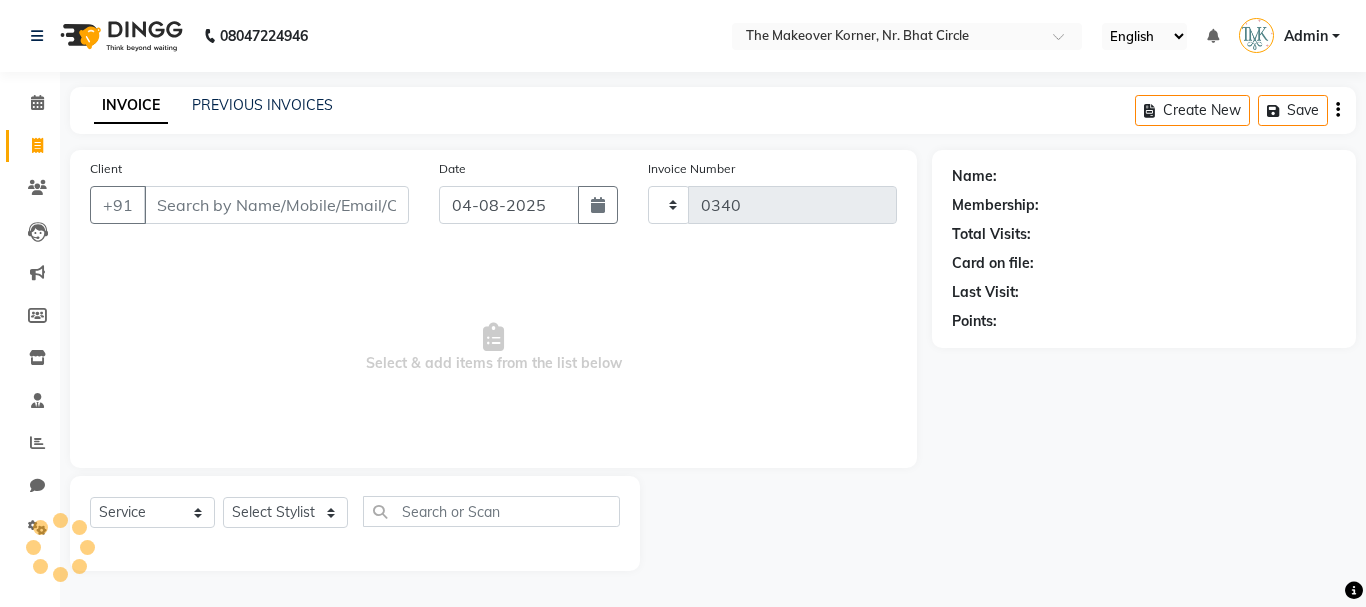 select on "5477" 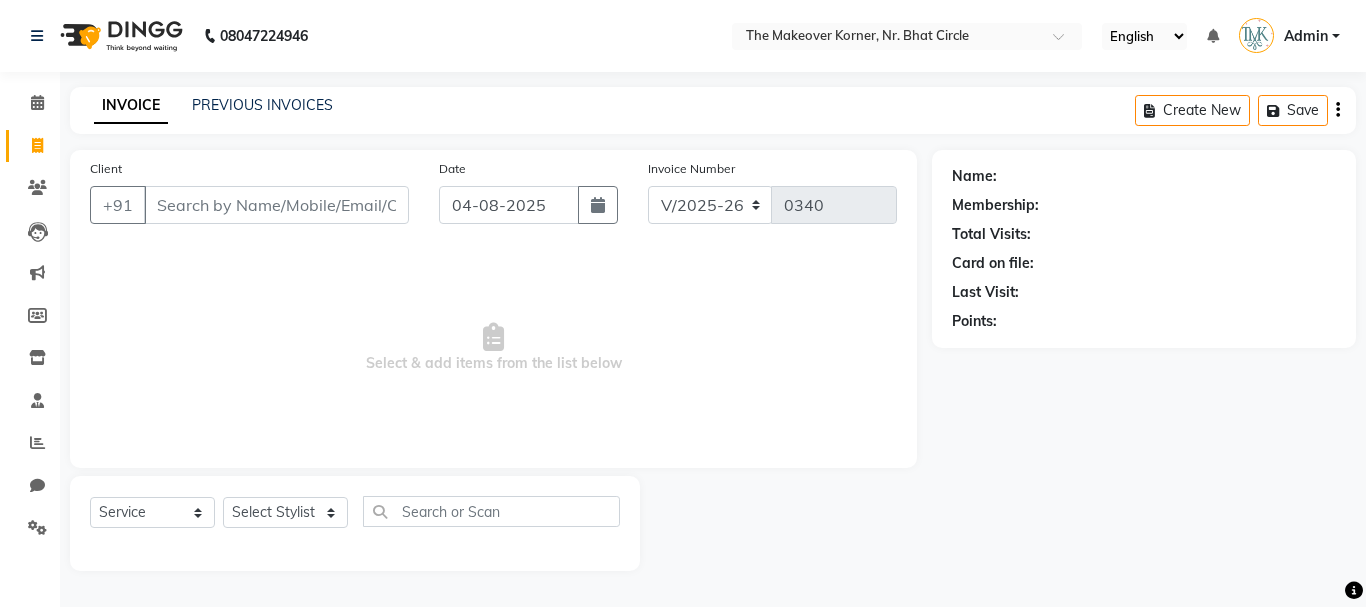 click on "Client" at bounding box center [276, 205] 